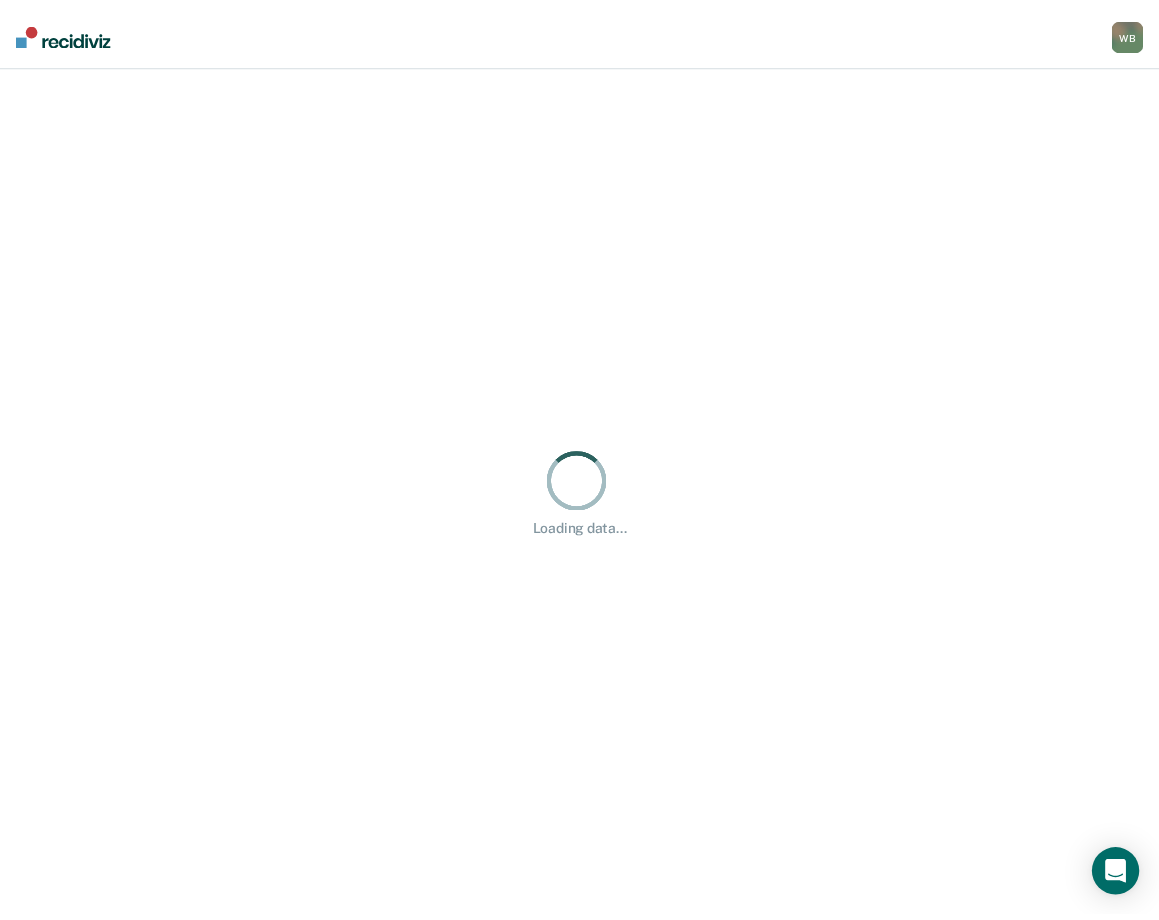scroll, scrollTop: 0, scrollLeft: 0, axis: both 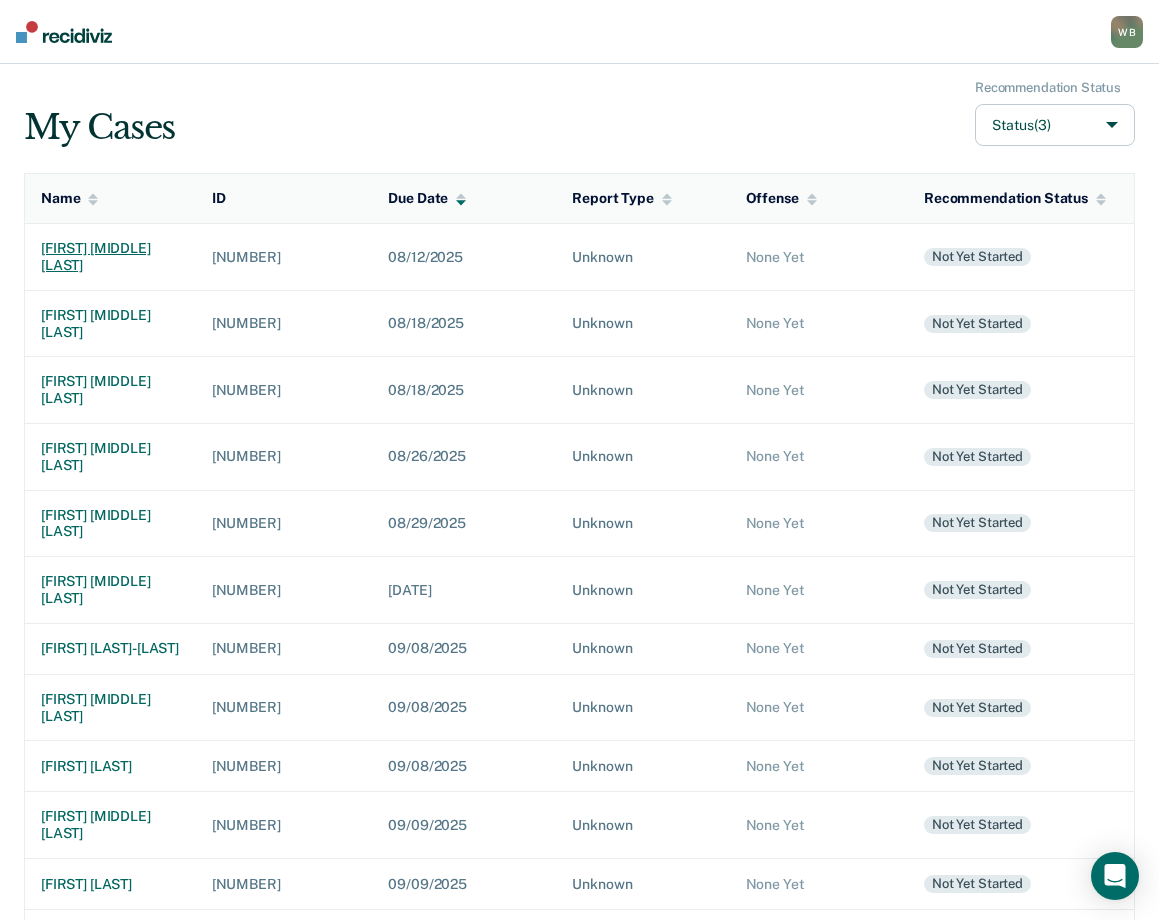 click on "[FIRST] [MIDDLE] [LAST]" at bounding box center (110, 257) 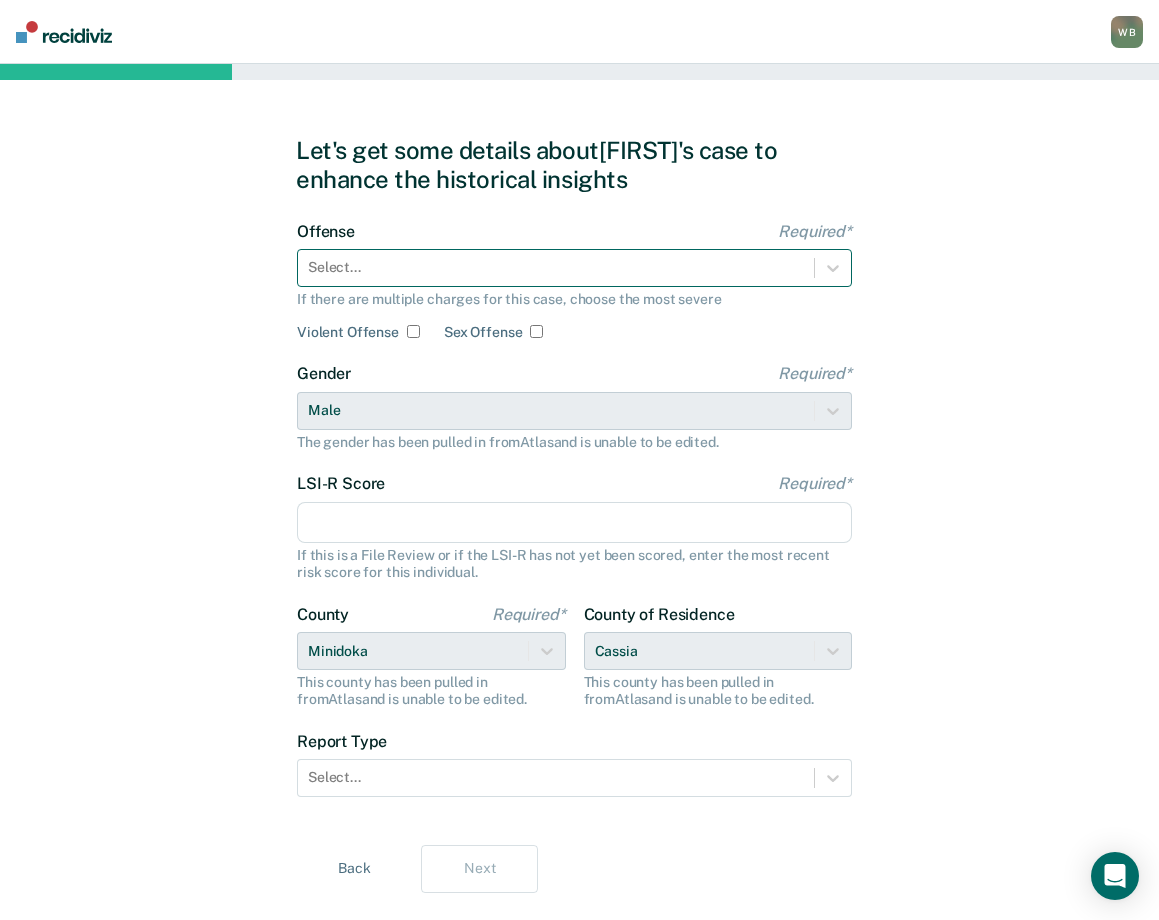 click on "Select..." at bounding box center (556, 267) 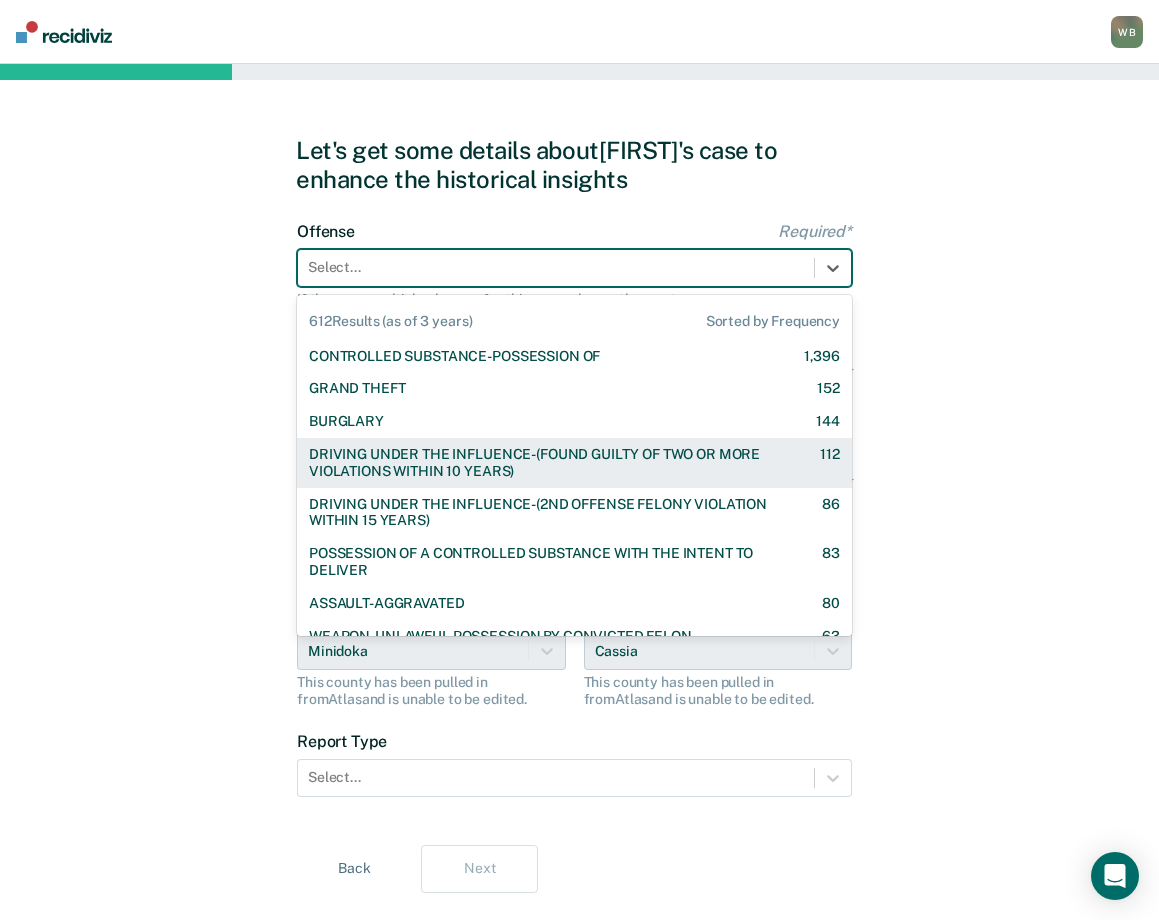 click on "DRIVING UNDER THE INFLUENCE-(FOUND GUILTY OF TWO OR MORE VIOLATIONS WITHIN 10 YEARS)" at bounding box center (547, 463) 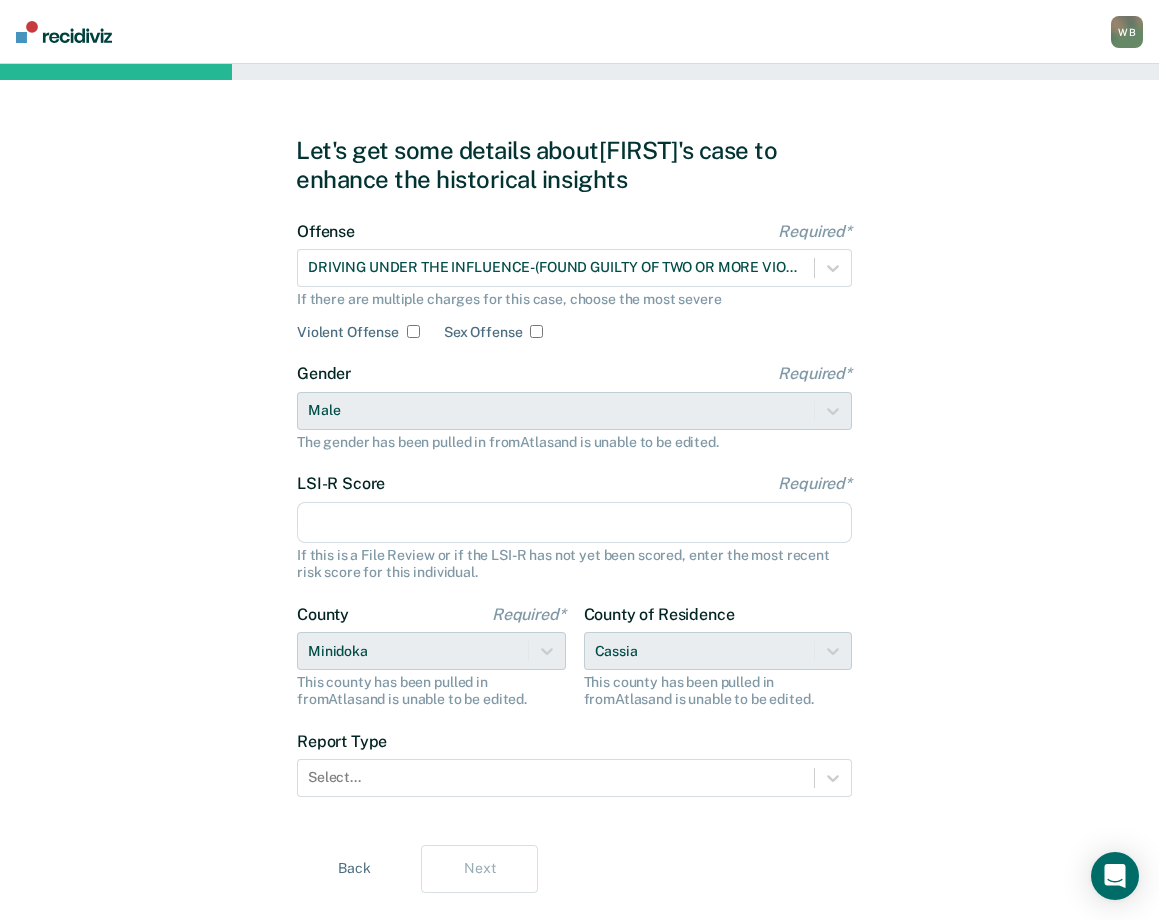 click on "LSI-R Score  Required*" at bounding box center (574, 523) 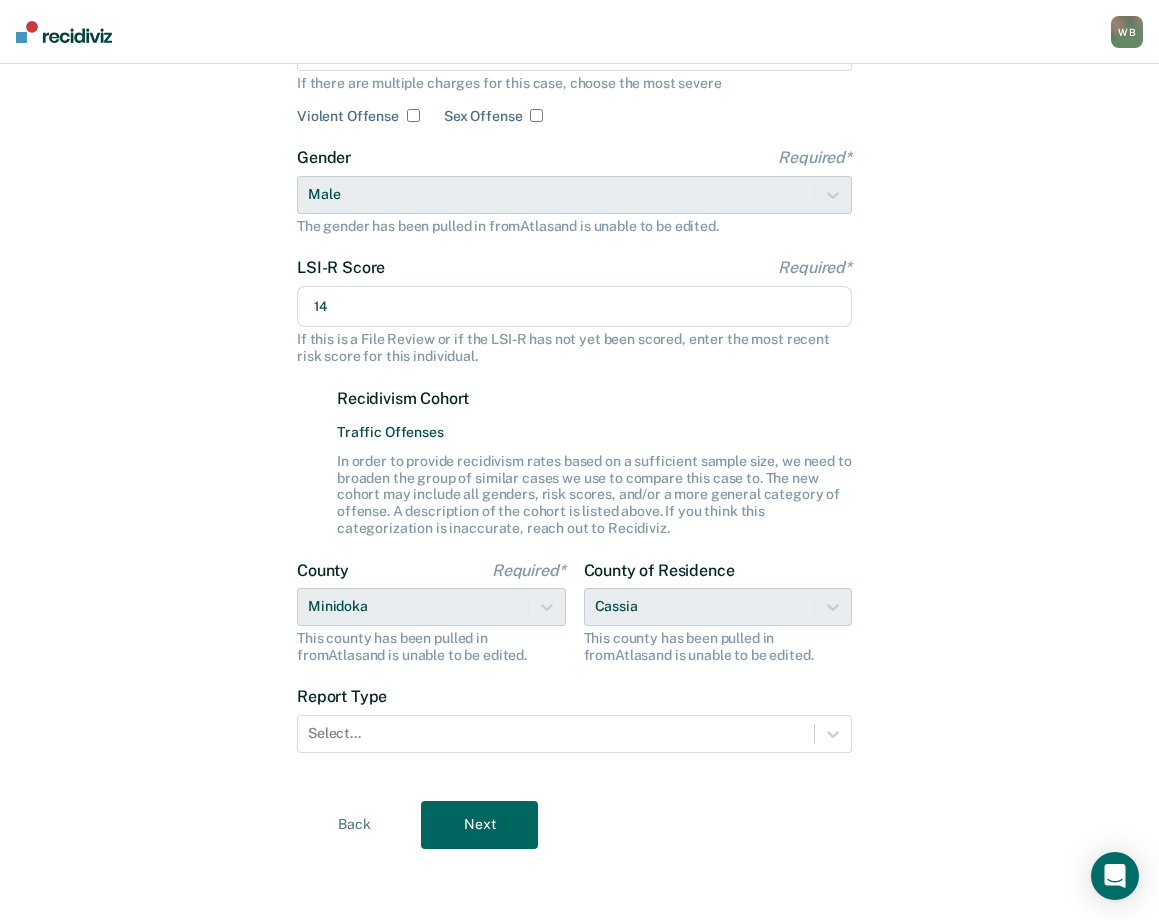 scroll, scrollTop: 217, scrollLeft: 0, axis: vertical 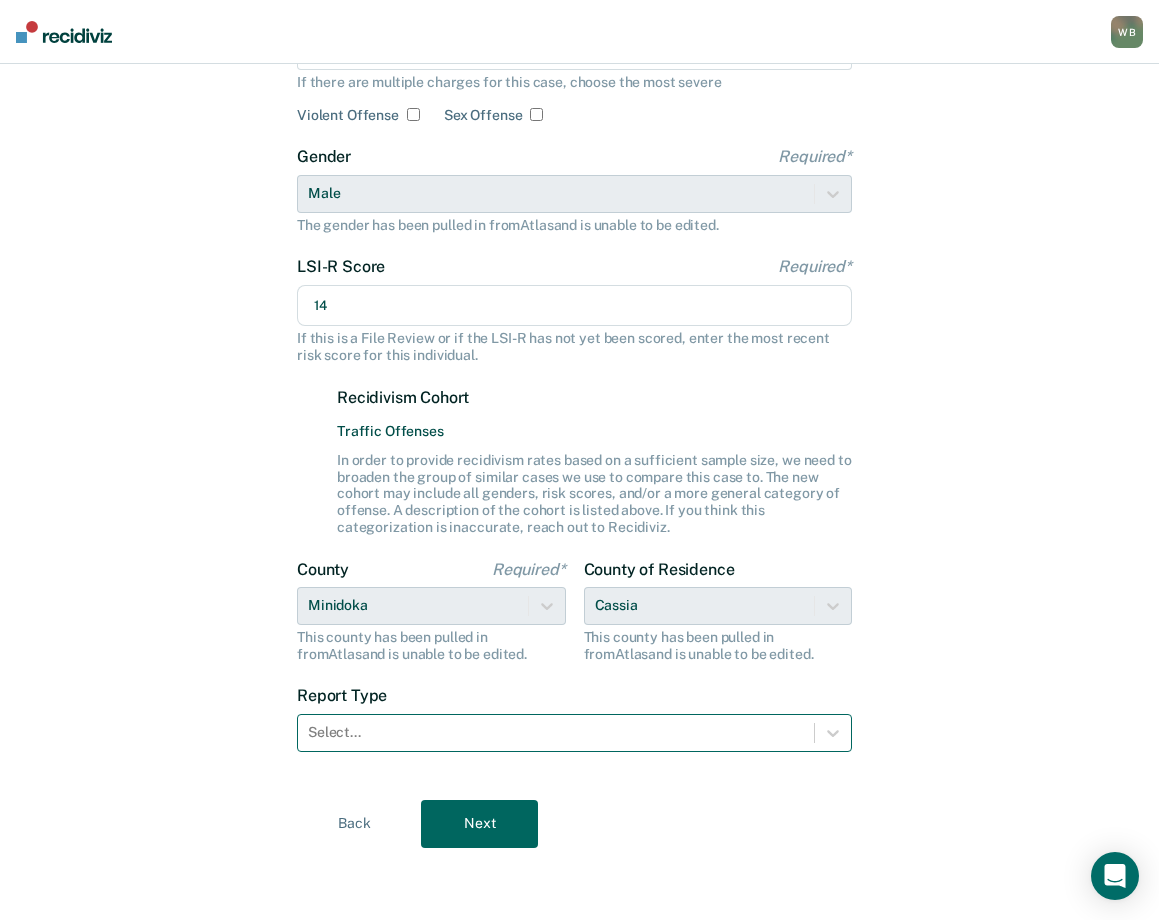 type on "14" 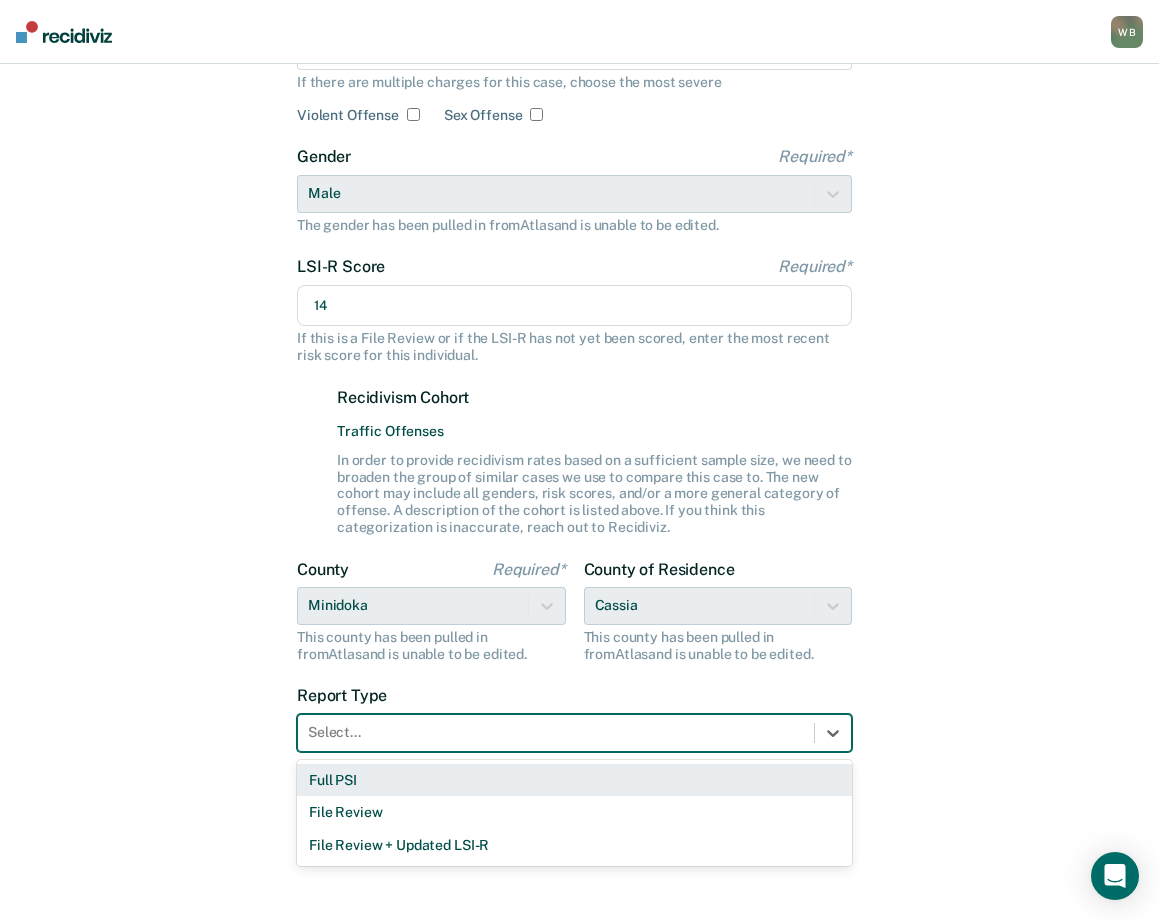 click on "Full PSI" at bounding box center [574, 780] 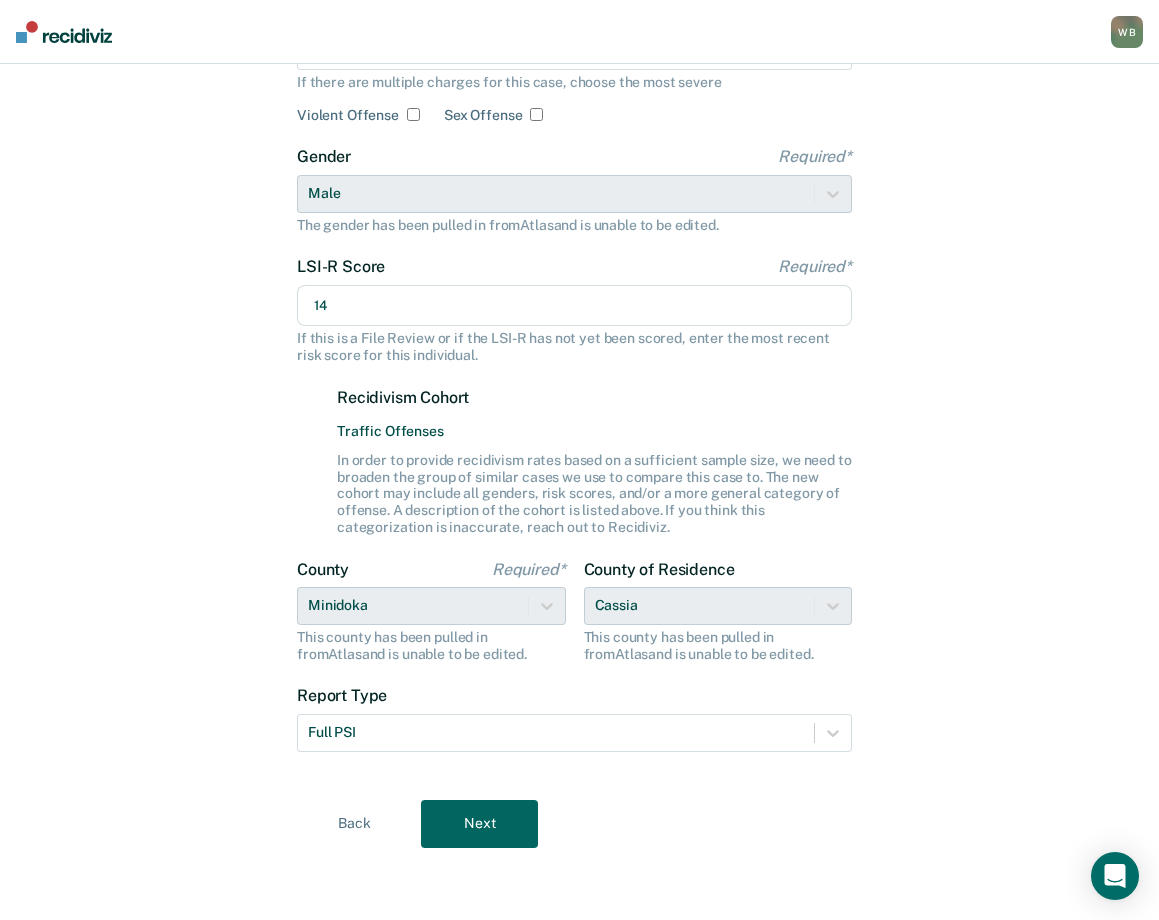 click on "Next" at bounding box center [479, 824] 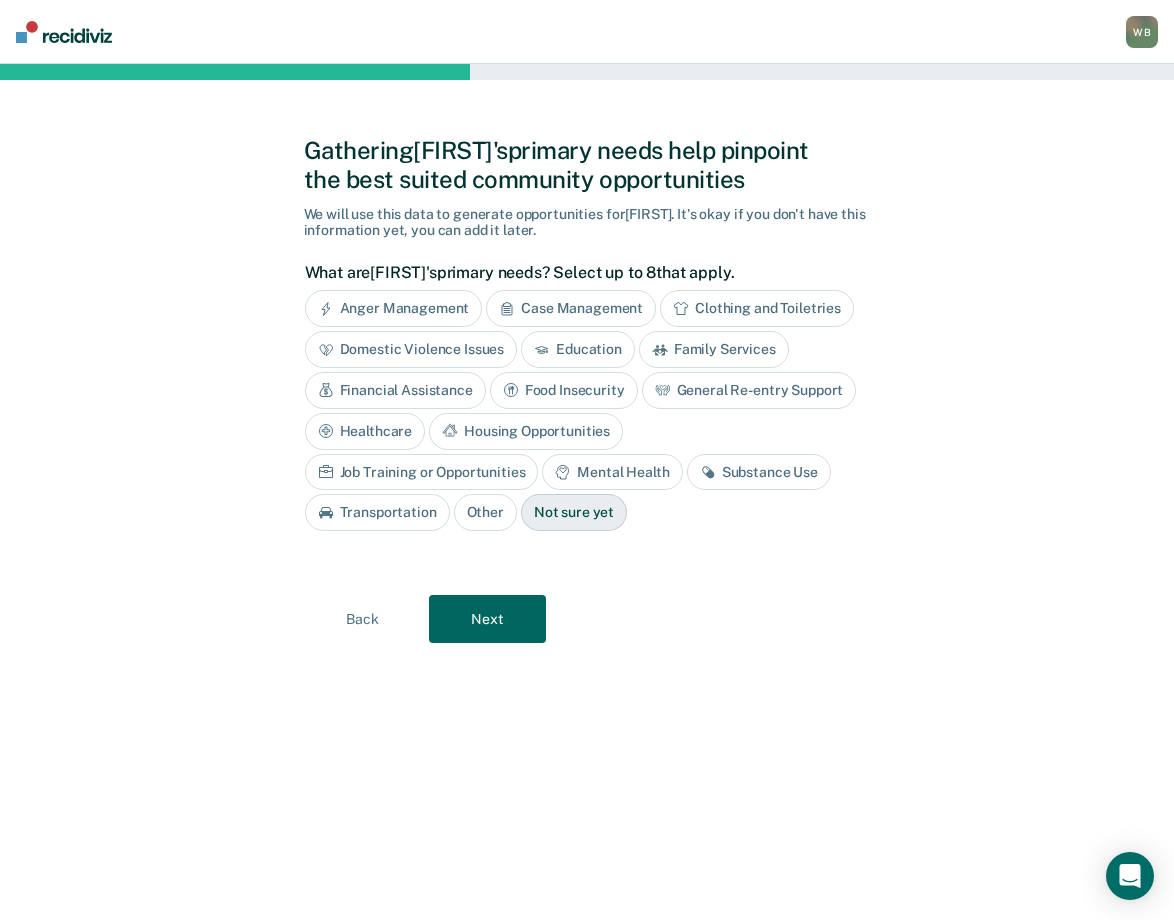 click on "Substance Use" at bounding box center [759, 472] 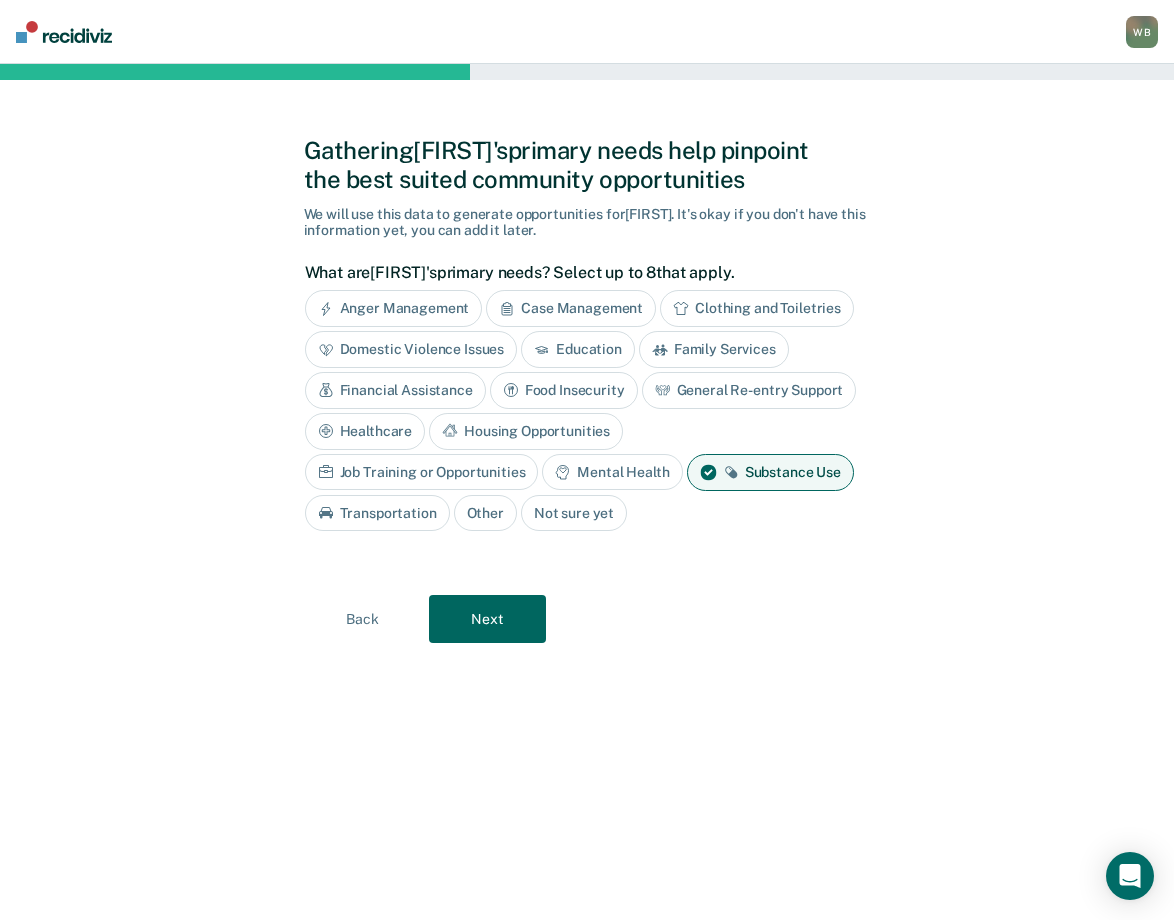 click on "Next" at bounding box center [487, 619] 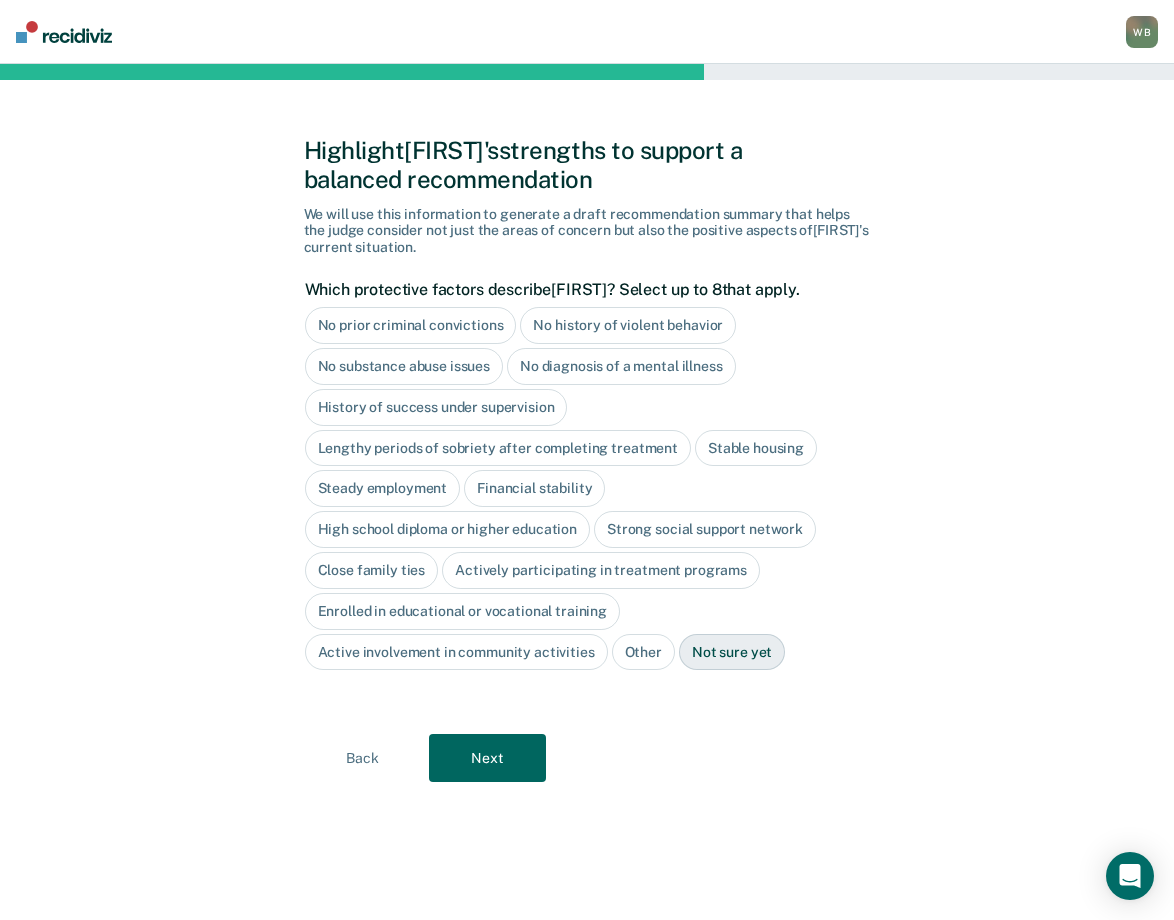 click on "Close family ties" at bounding box center [372, 570] 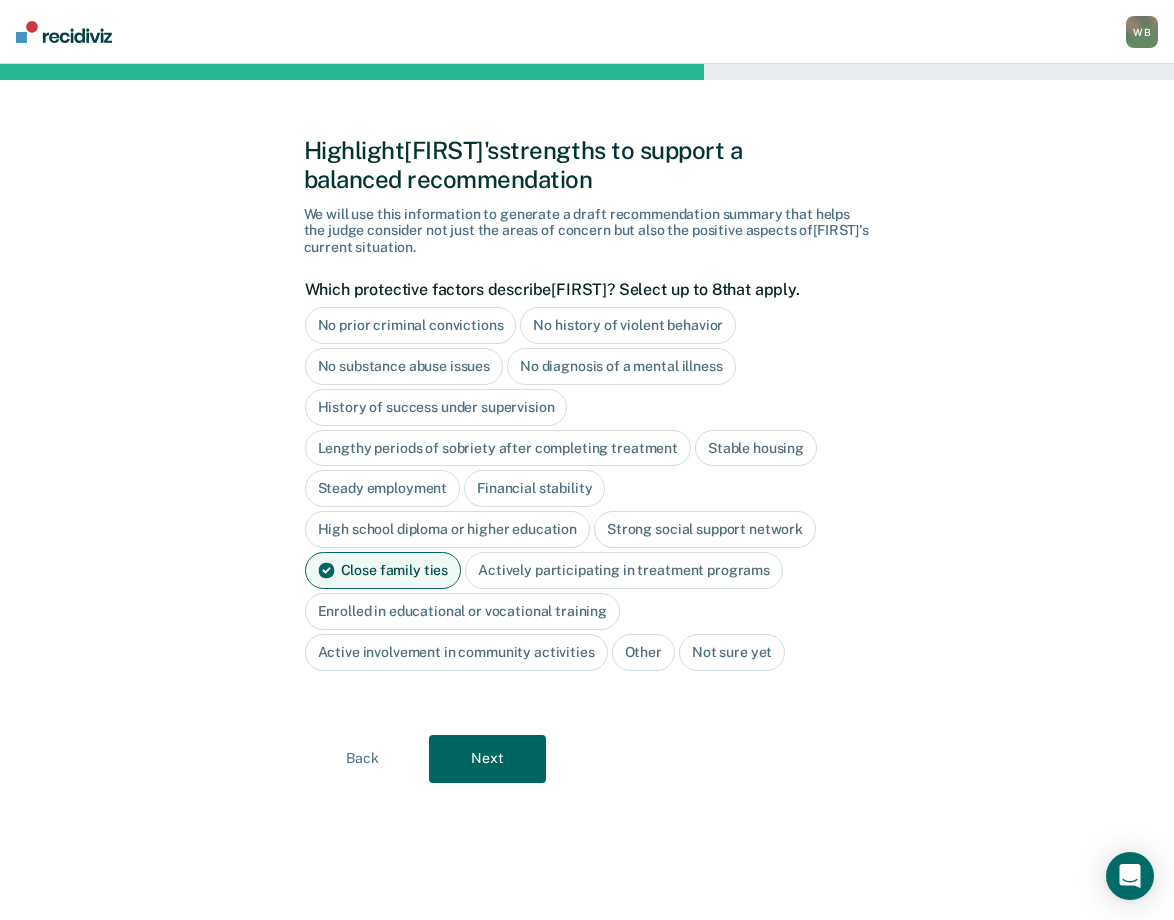 click on "Steady employment" at bounding box center [383, 488] 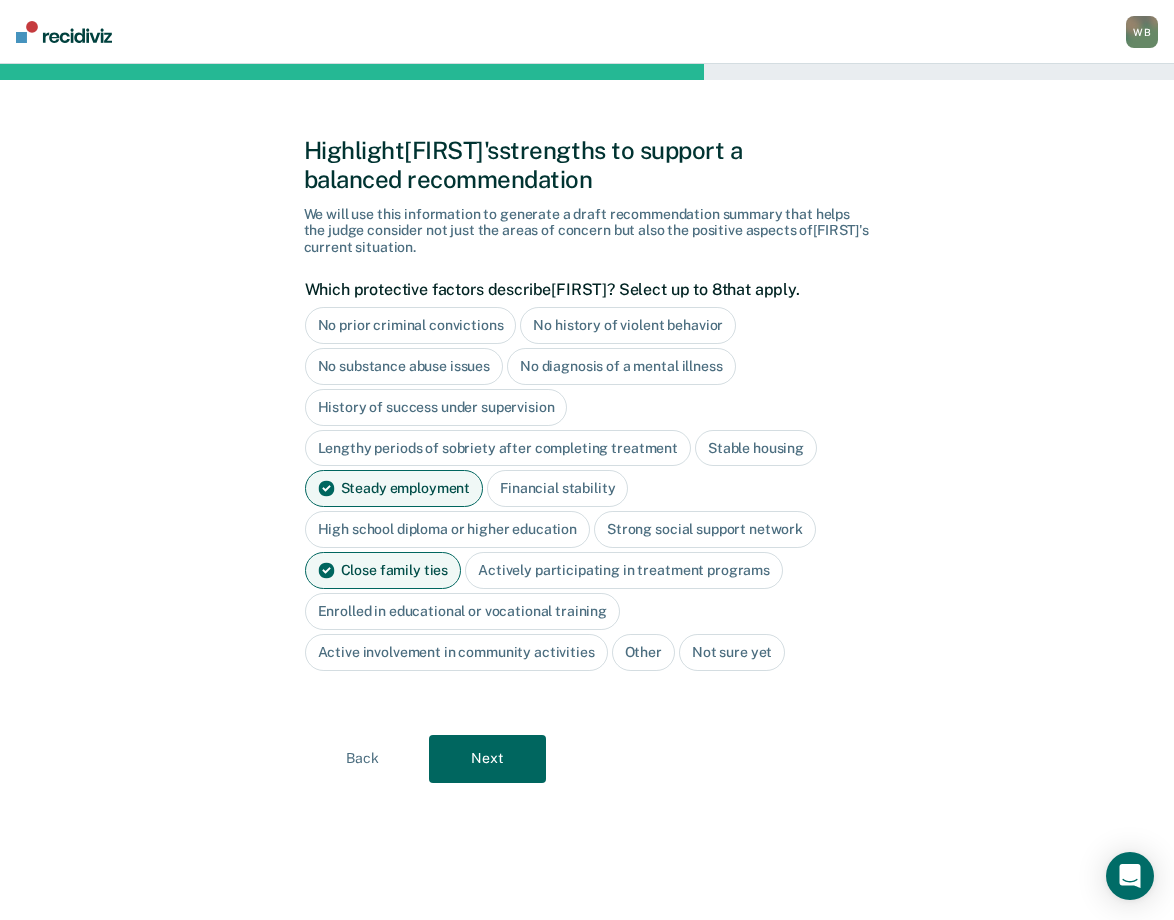 click on "Next" at bounding box center [487, 759] 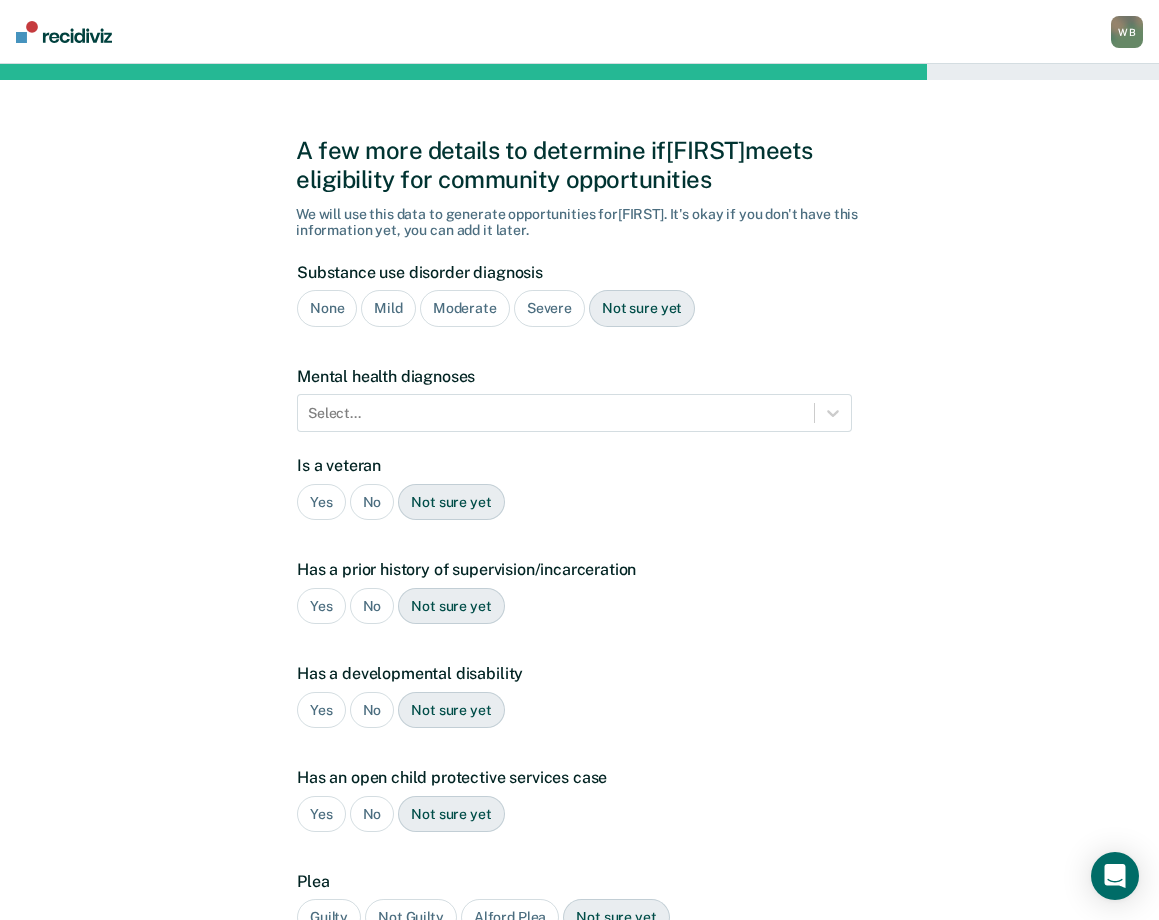 click on "Mild" at bounding box center (388, 308) 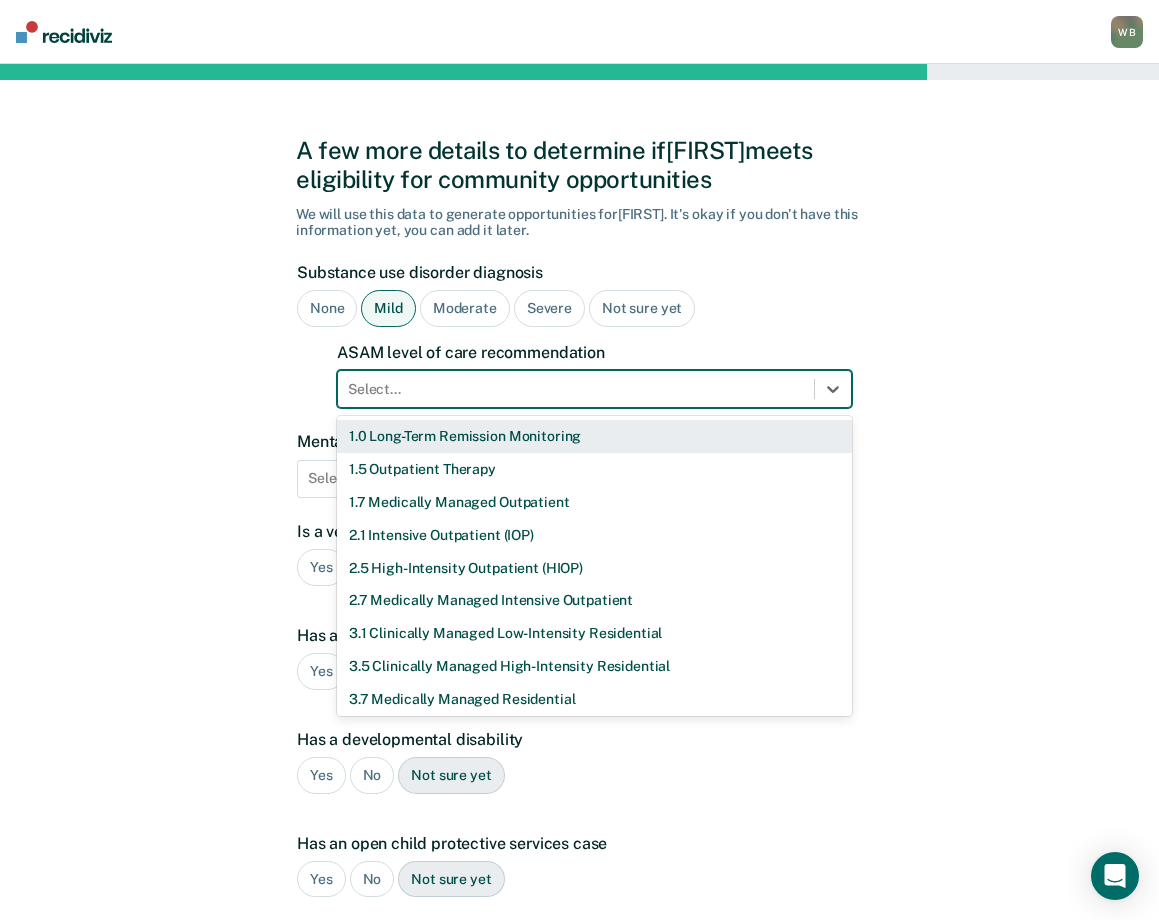 click at bounding box center [576, 389] 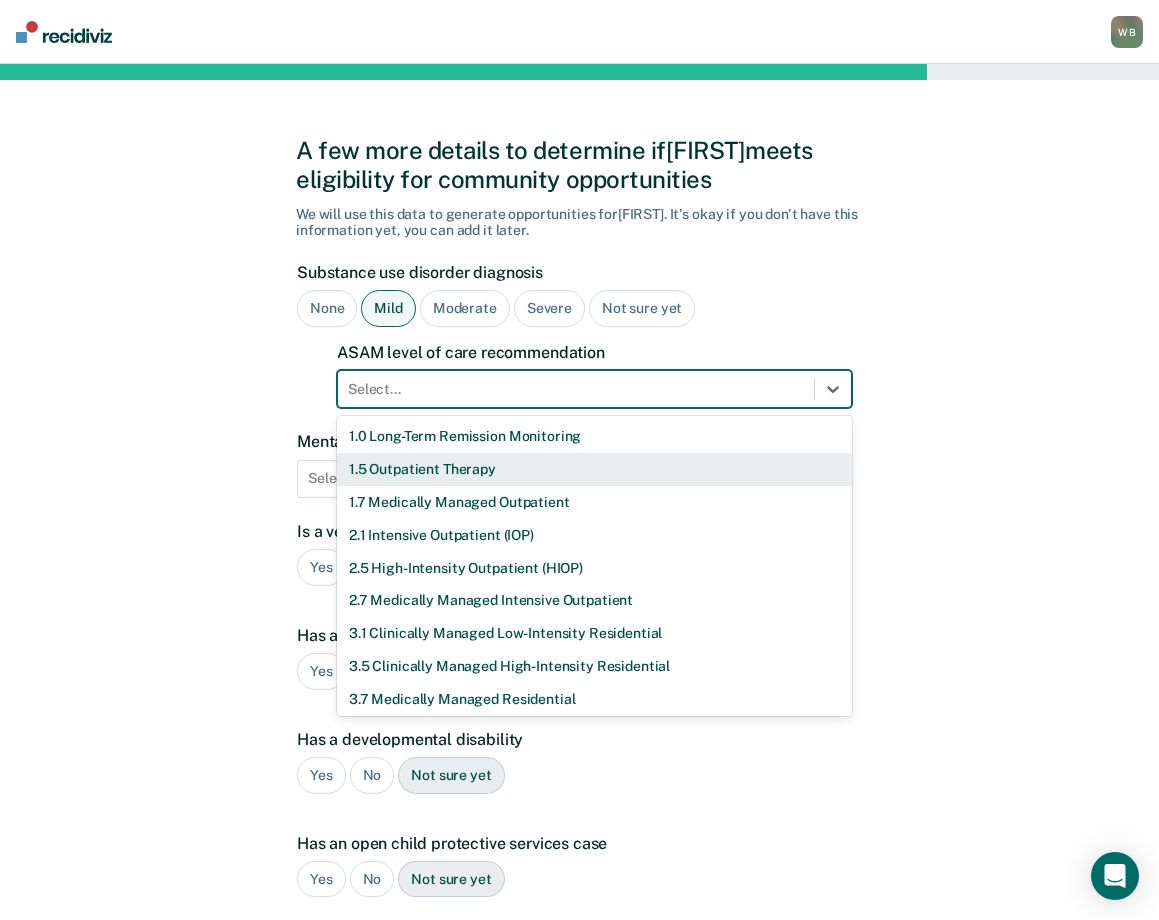 click on "1.5 Outpatient Therapy" at bounding box center [594, 469] 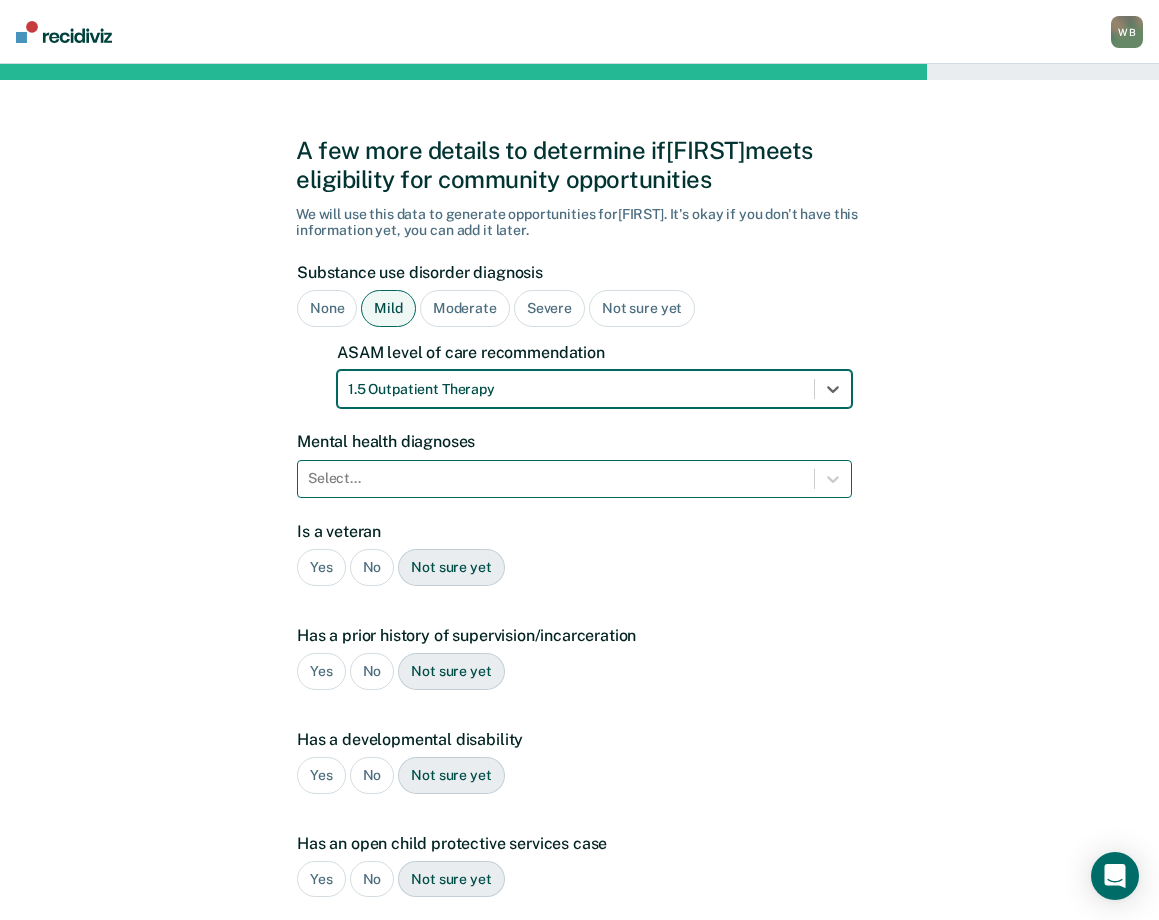 click at bounding box center [556, 478] 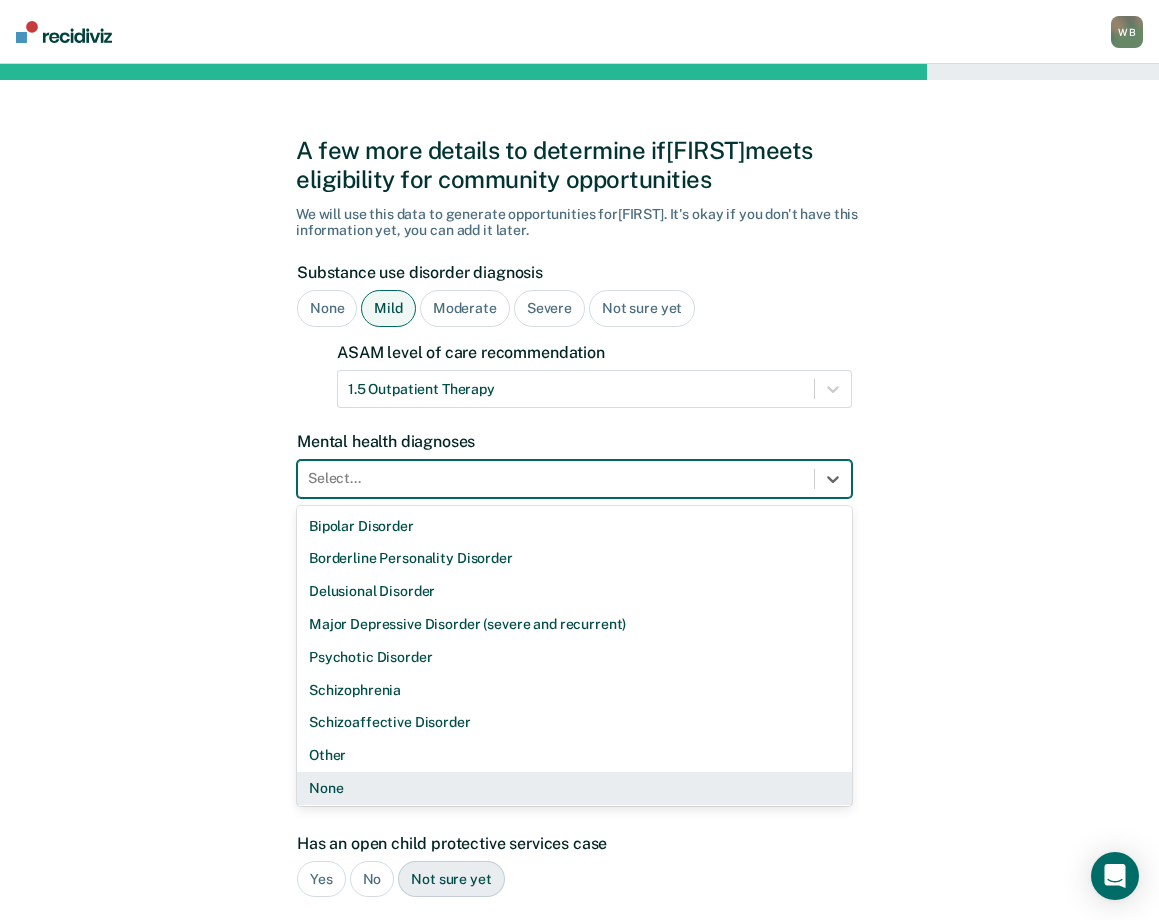 click on "None" at bounding box center (574, 788) 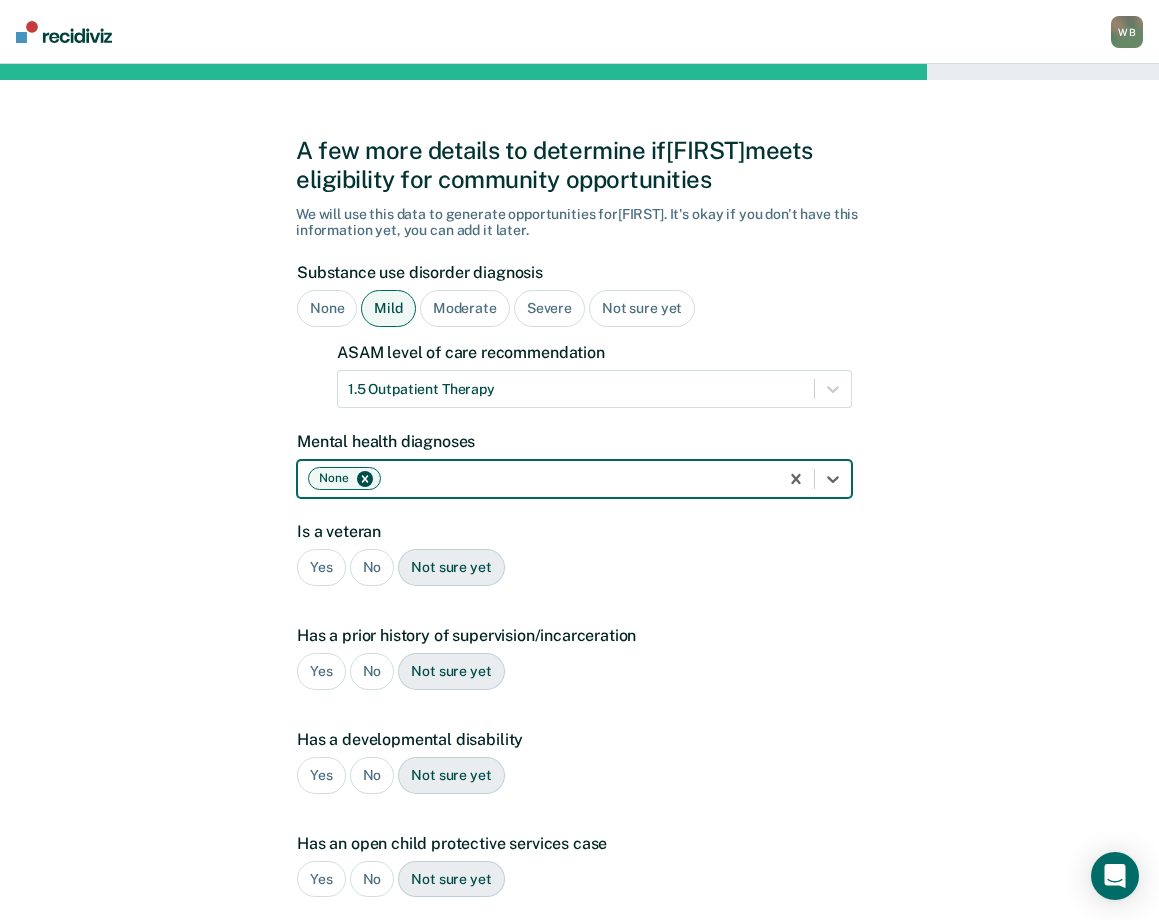 click on "No" at bounding box center (372, 567) 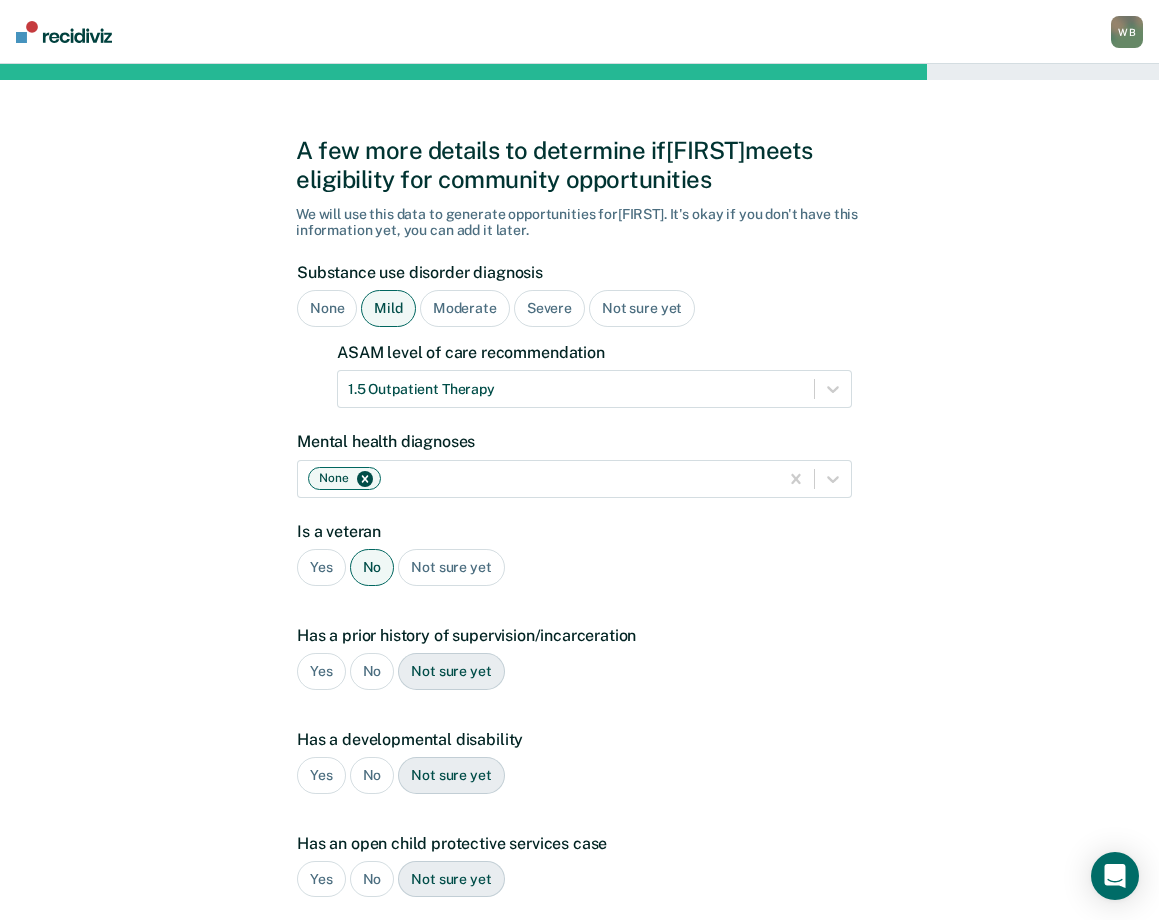 drag, startPoint x: 315, startPoint y: 658, endPoint x: 321, endPoint y: 683, distance: 25.70992 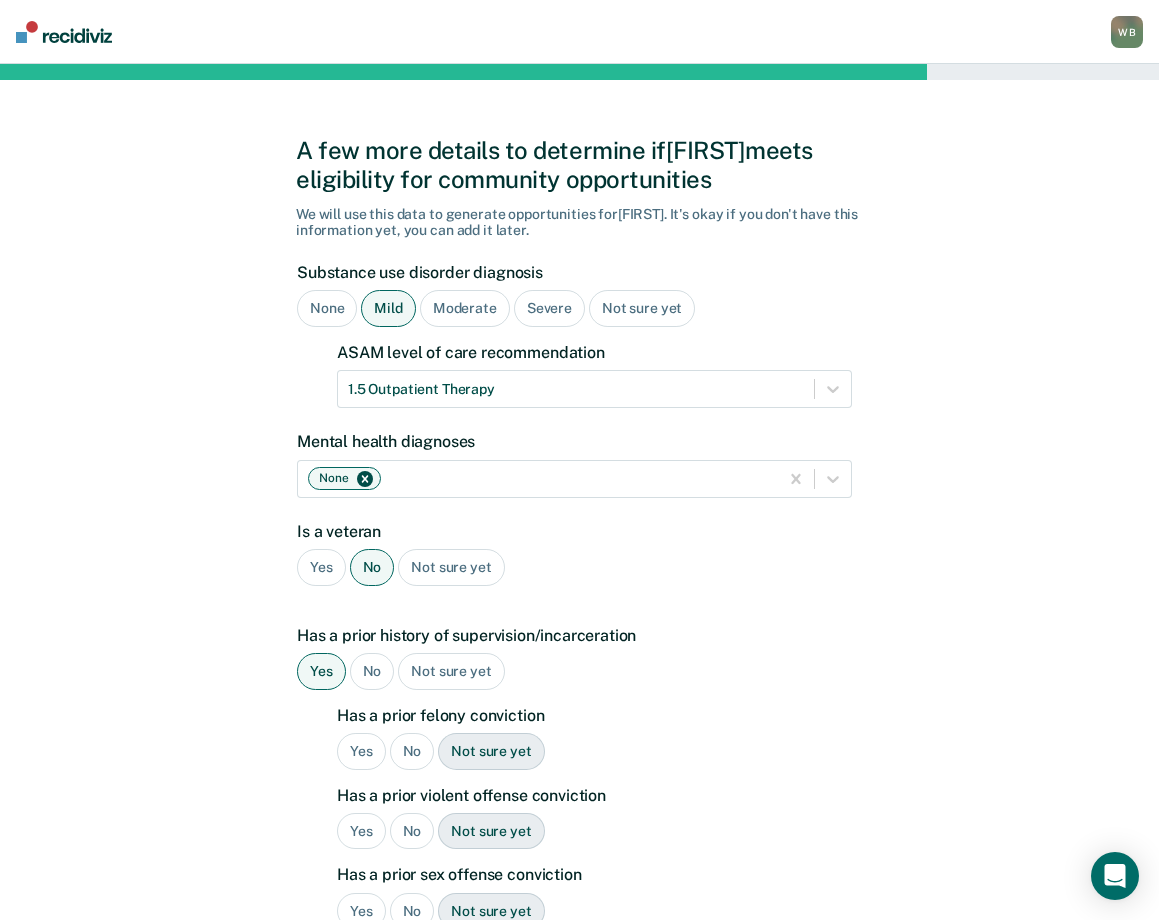 click on "Yes" at bounding box center (361, 751) 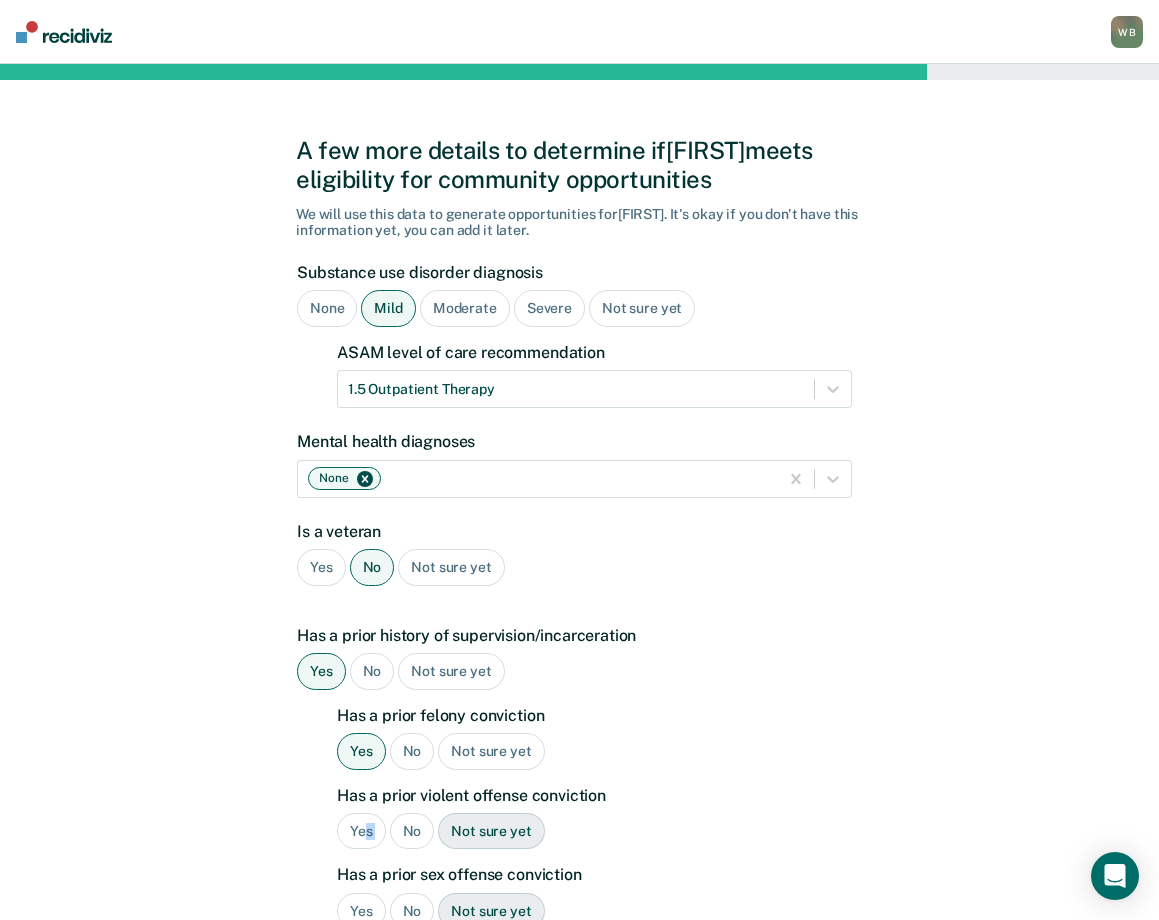 drag, startPoint x: 366, startPoint y: 832, endPoint x: 387, endPoint y: 828, distance: 21.377558 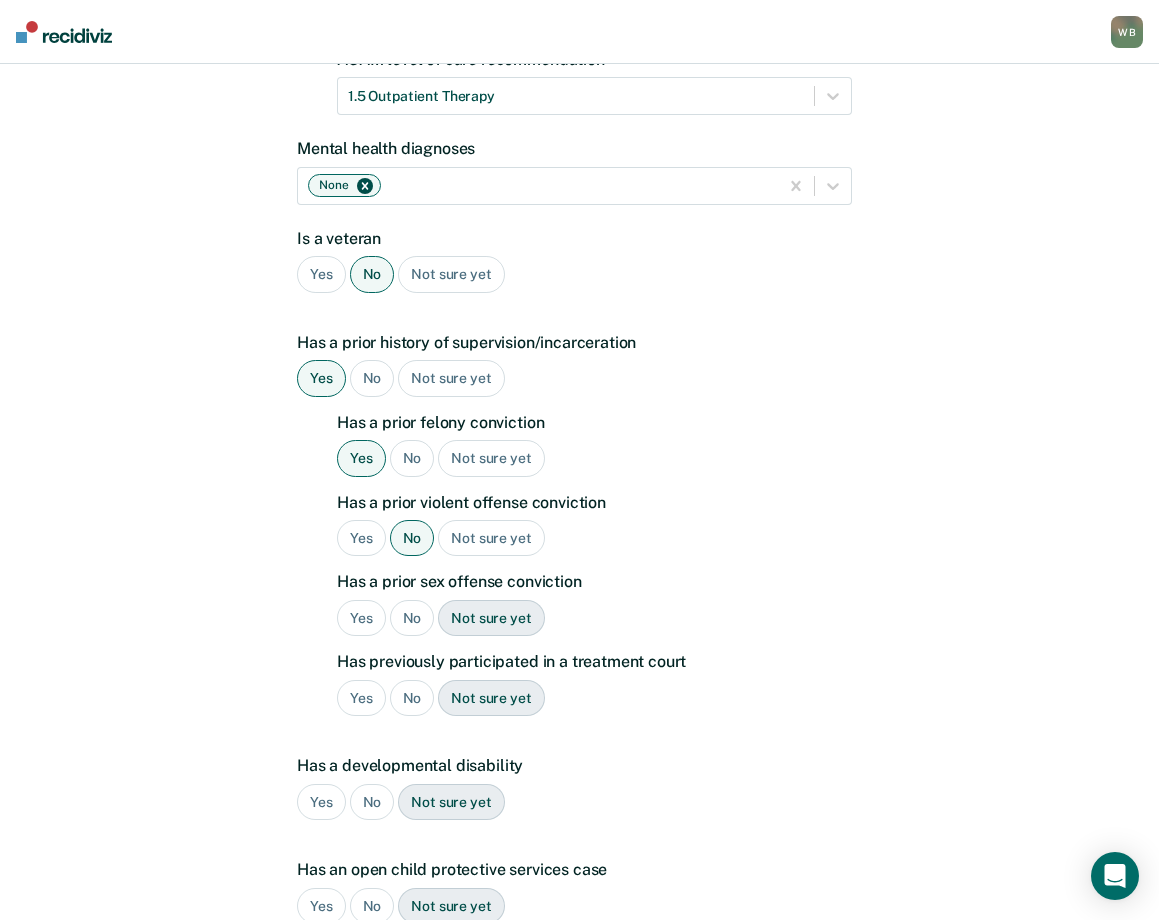 scroll, scrollTop: 300, scrollLeft: 0, axis: vertical 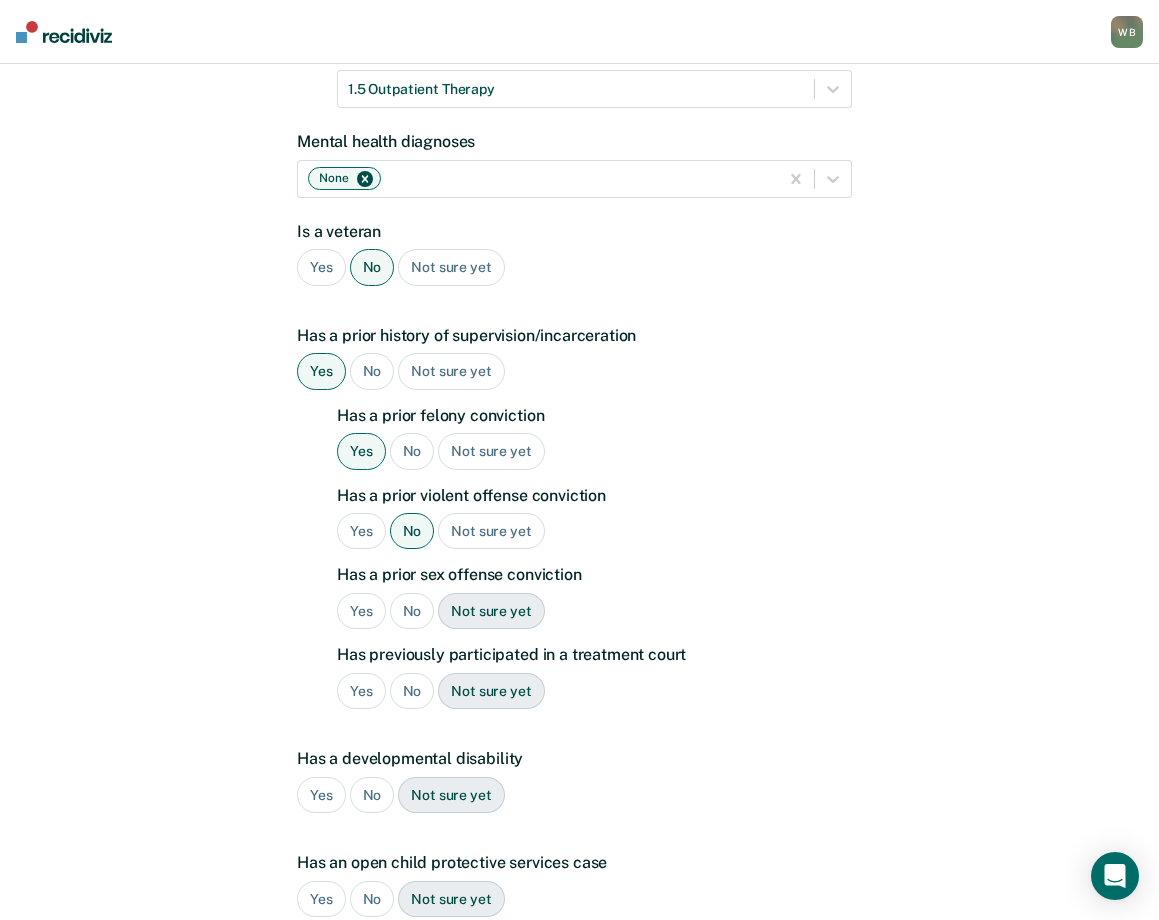 click on "No" at bounding box center (412, 611) 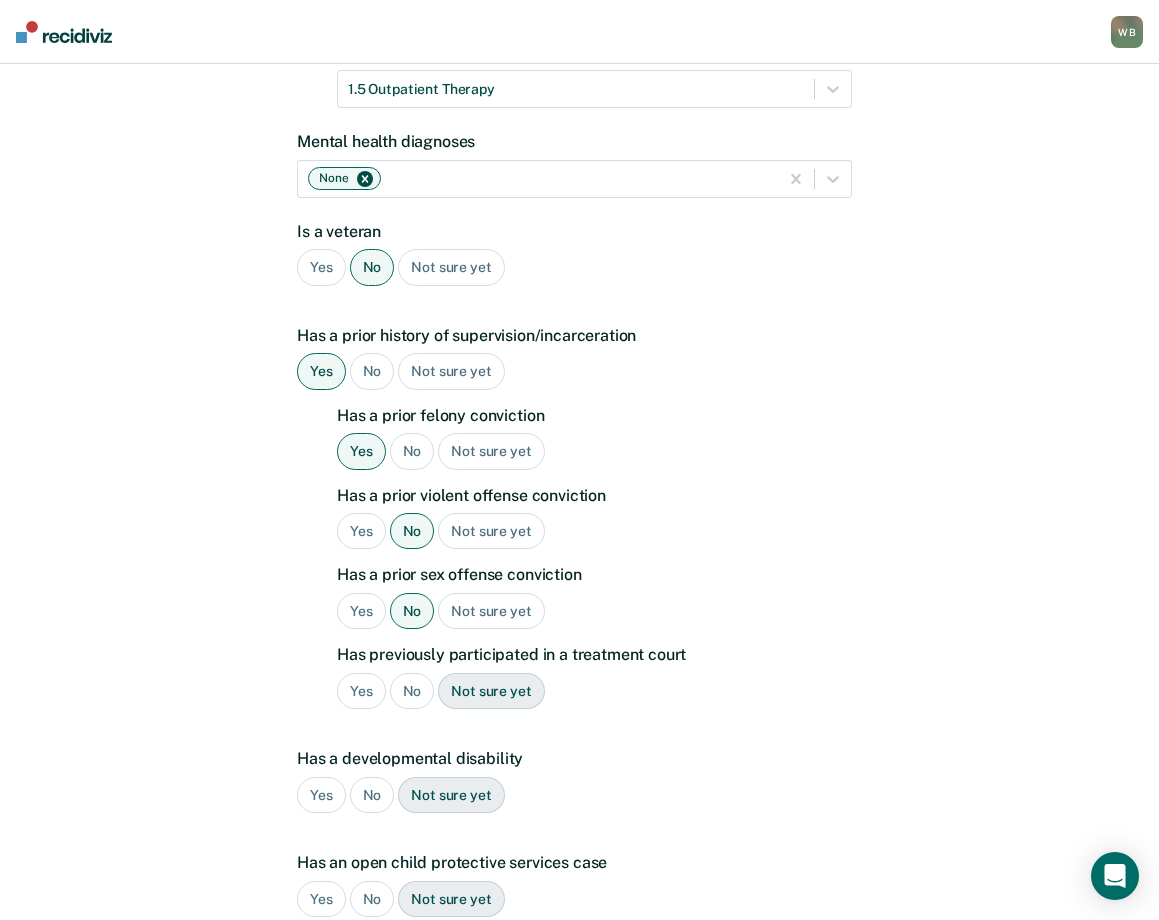 click on "No" at bounding box center (412, 691) 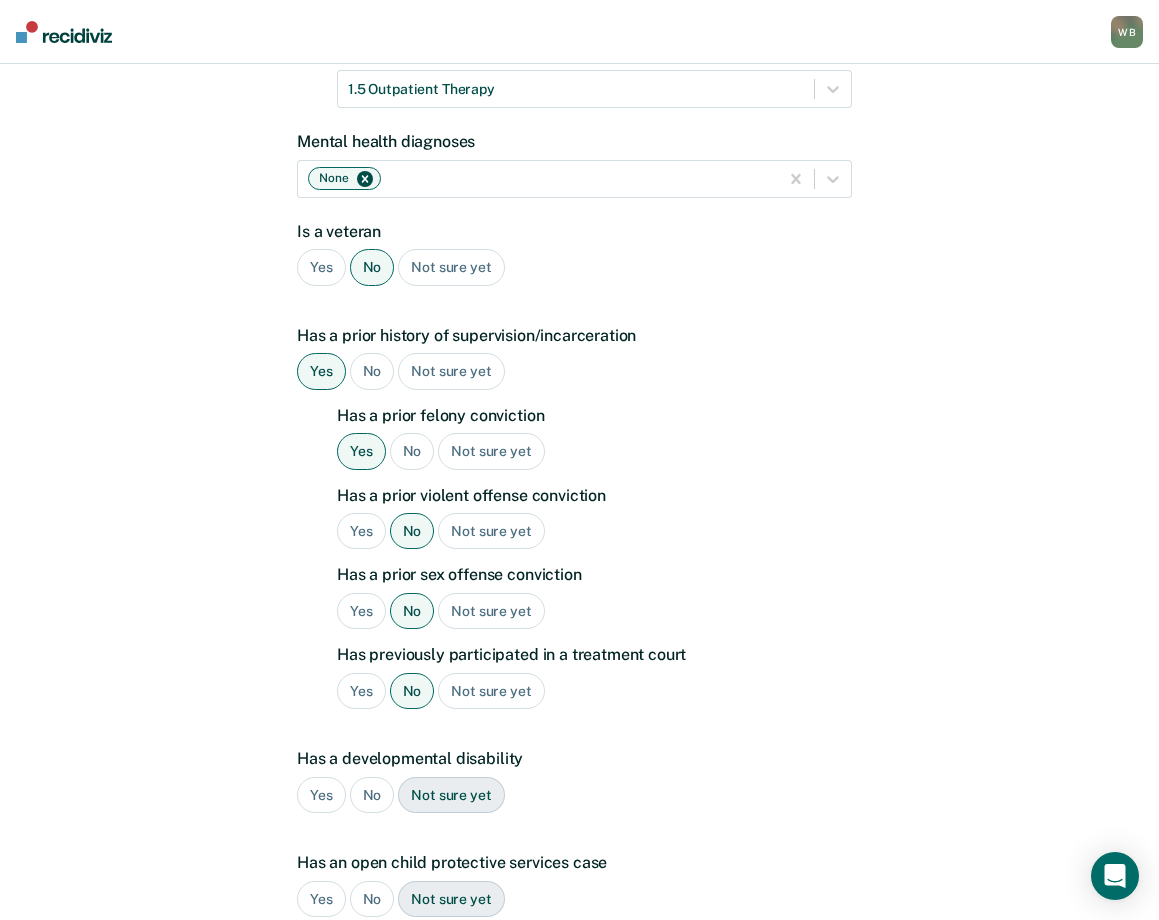 click on "No" at bounding box center (372, 795) 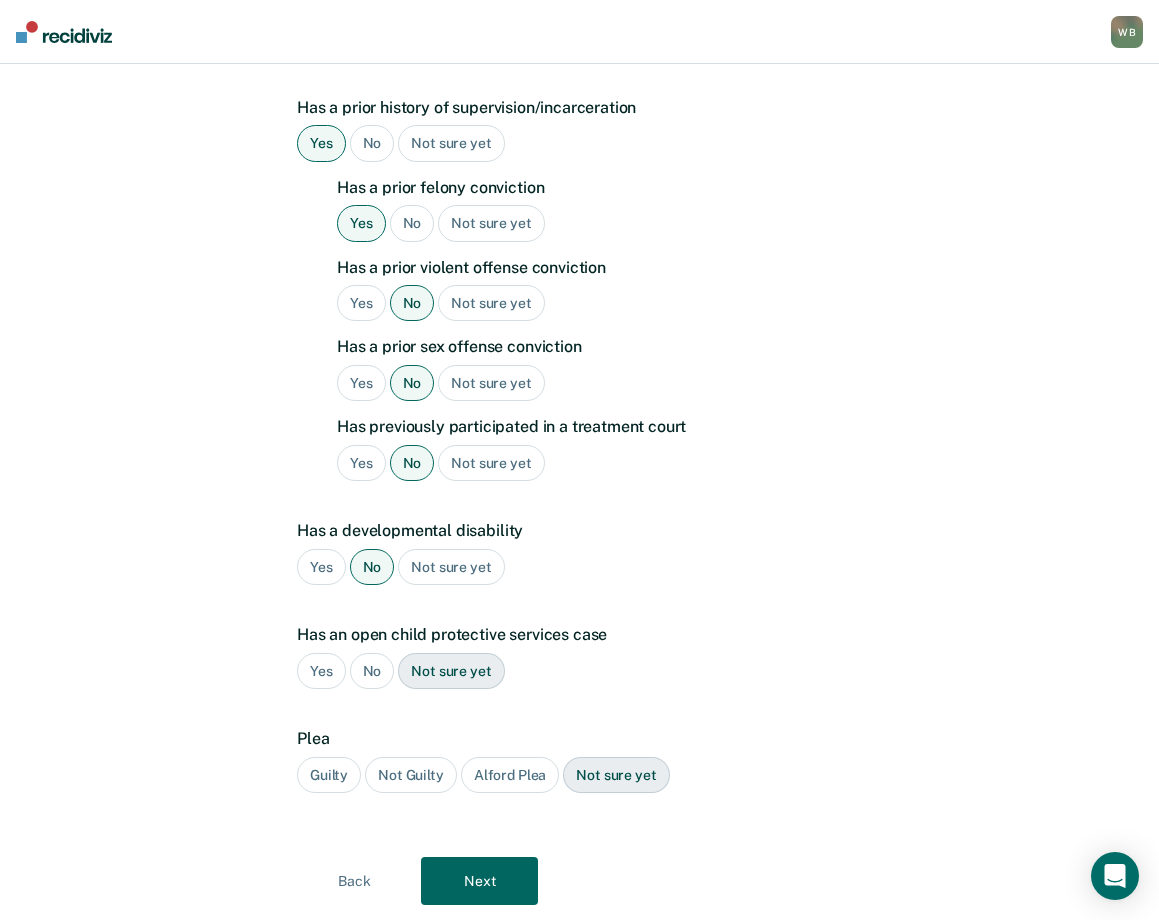 scroll, scrollTop: 585, scrollLeft: 0, axis: vertical 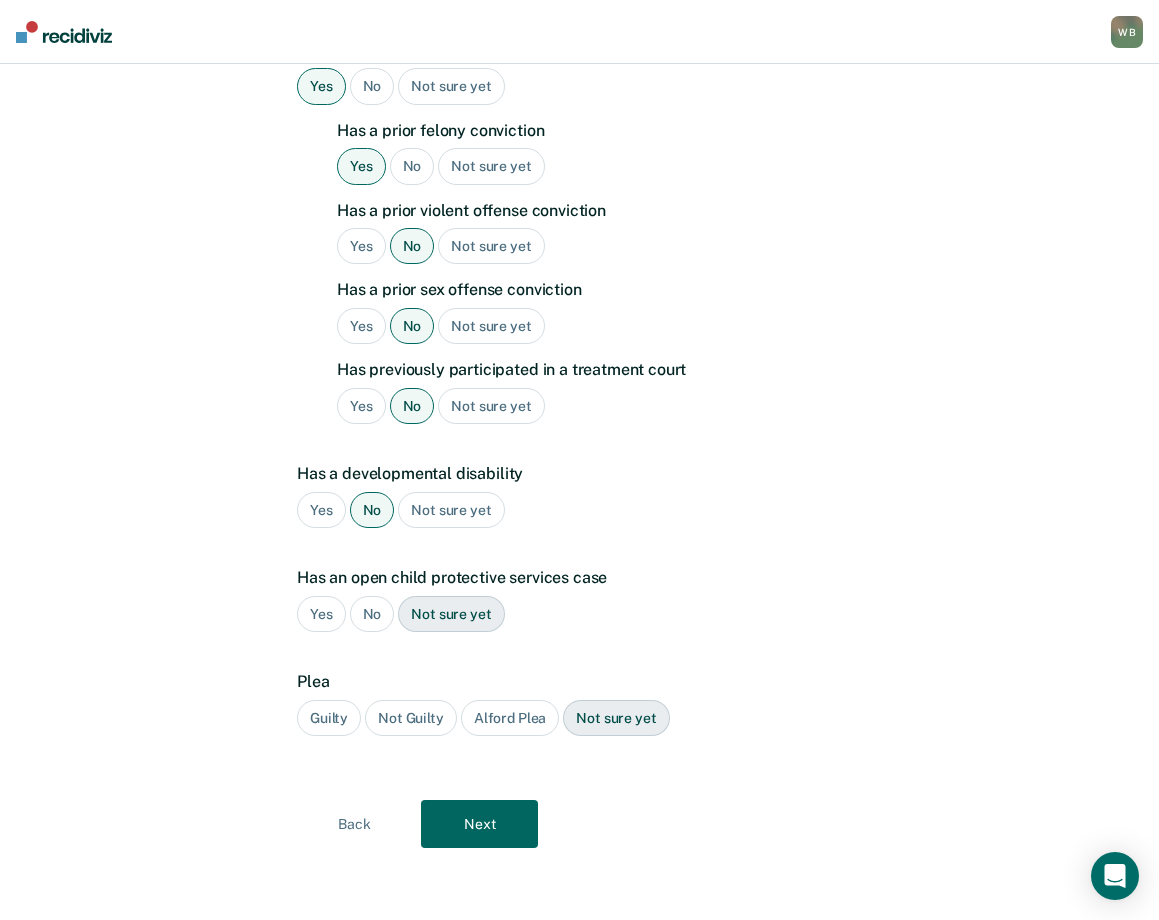 click on "No" at bounding box center (372, 614) 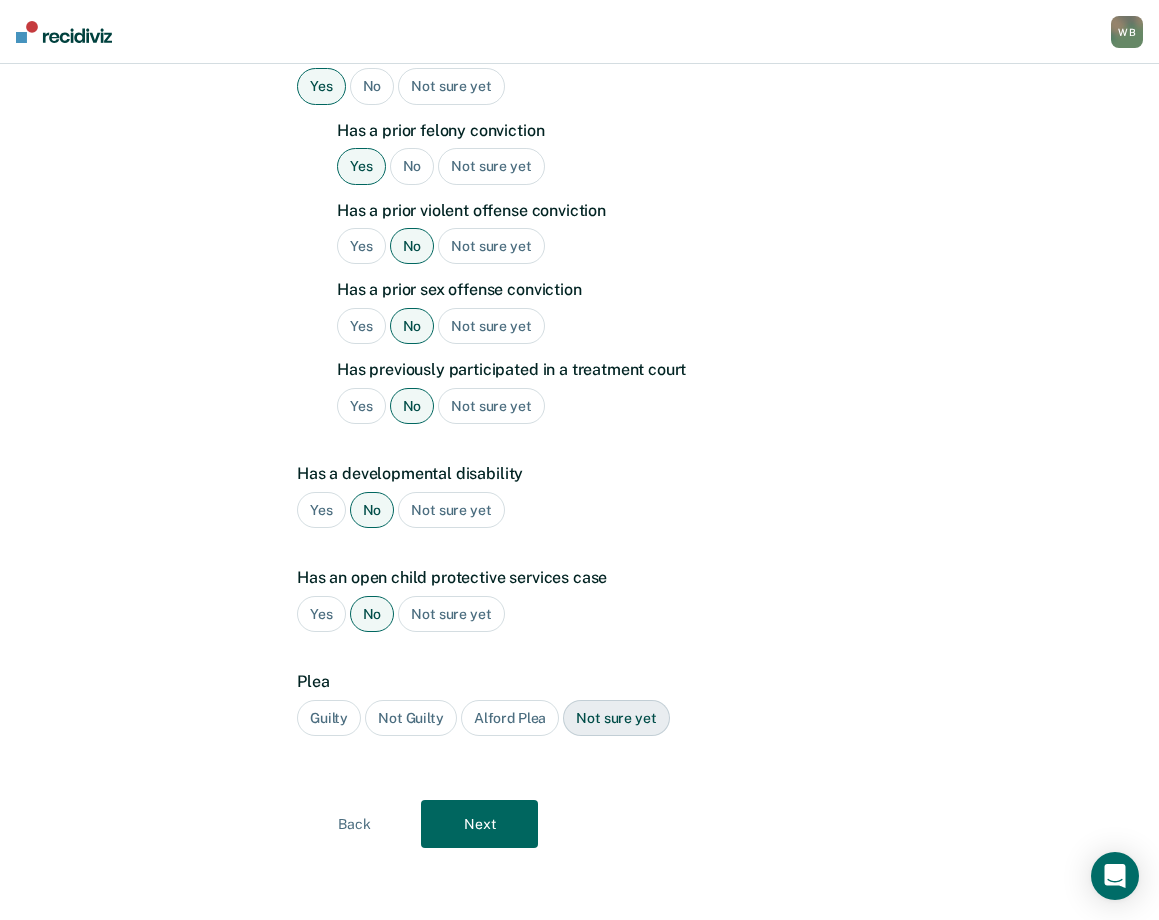 drag, startPoint x: 324, startPoint y: 712, endPoint x: 376, endPoint y: 747, distance: 62.681736 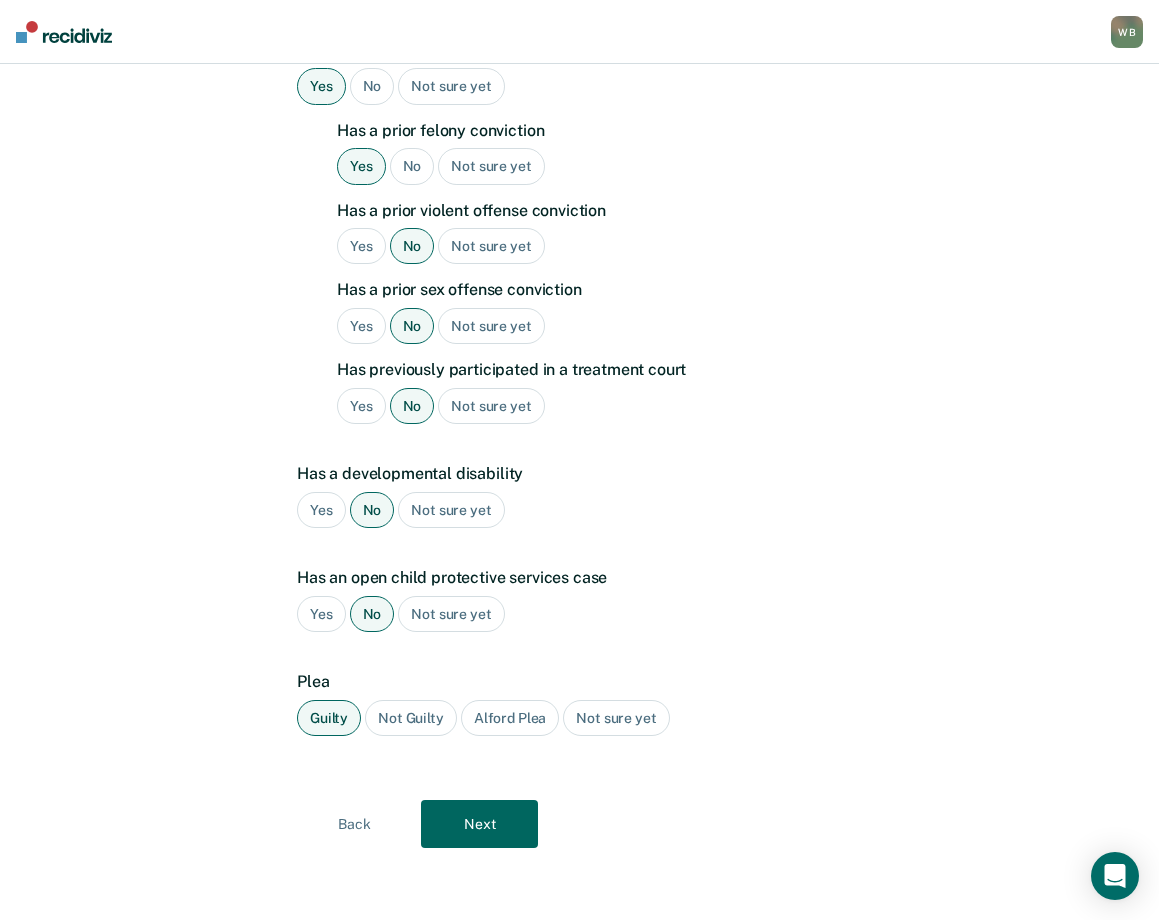 click on "Next" at bounding box center [479, 824] 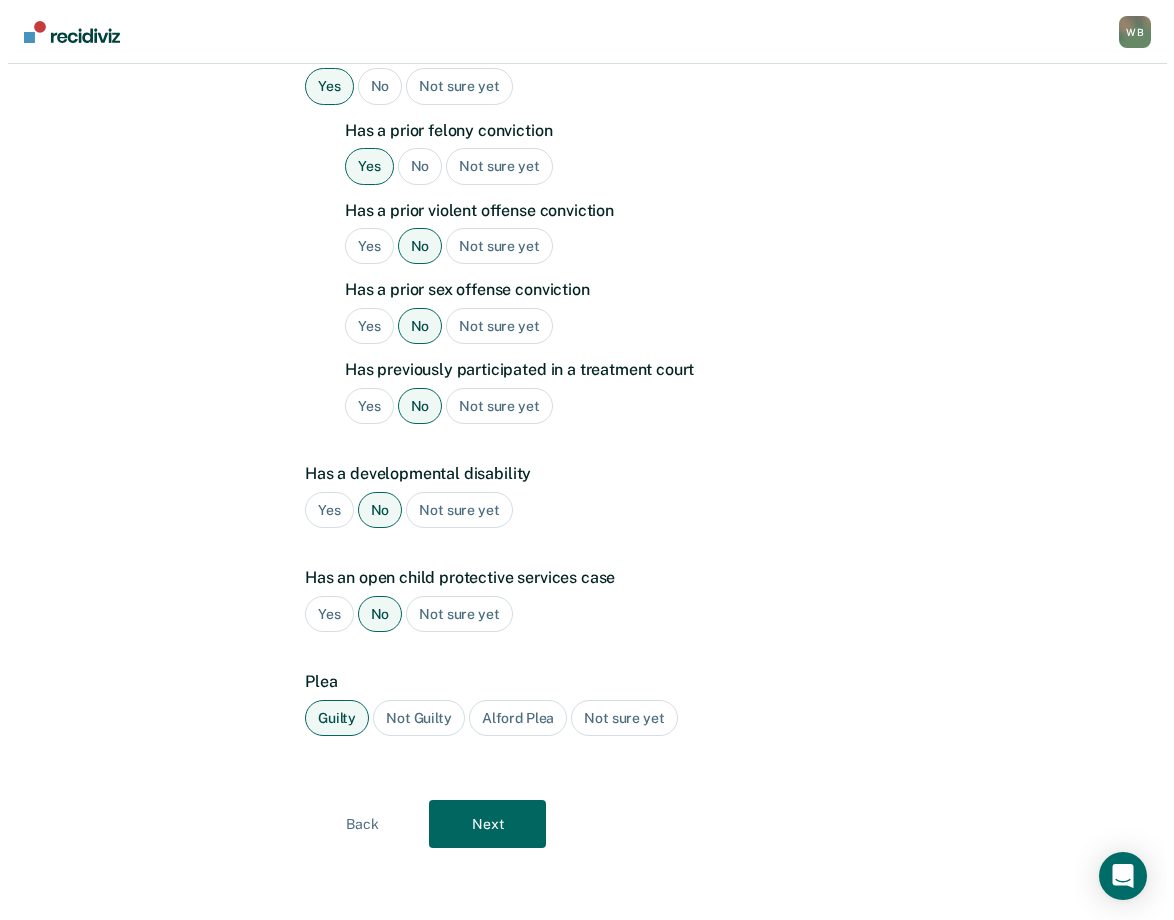 scroll, scrollTop: 0, scrollLeft: 0, axis: both 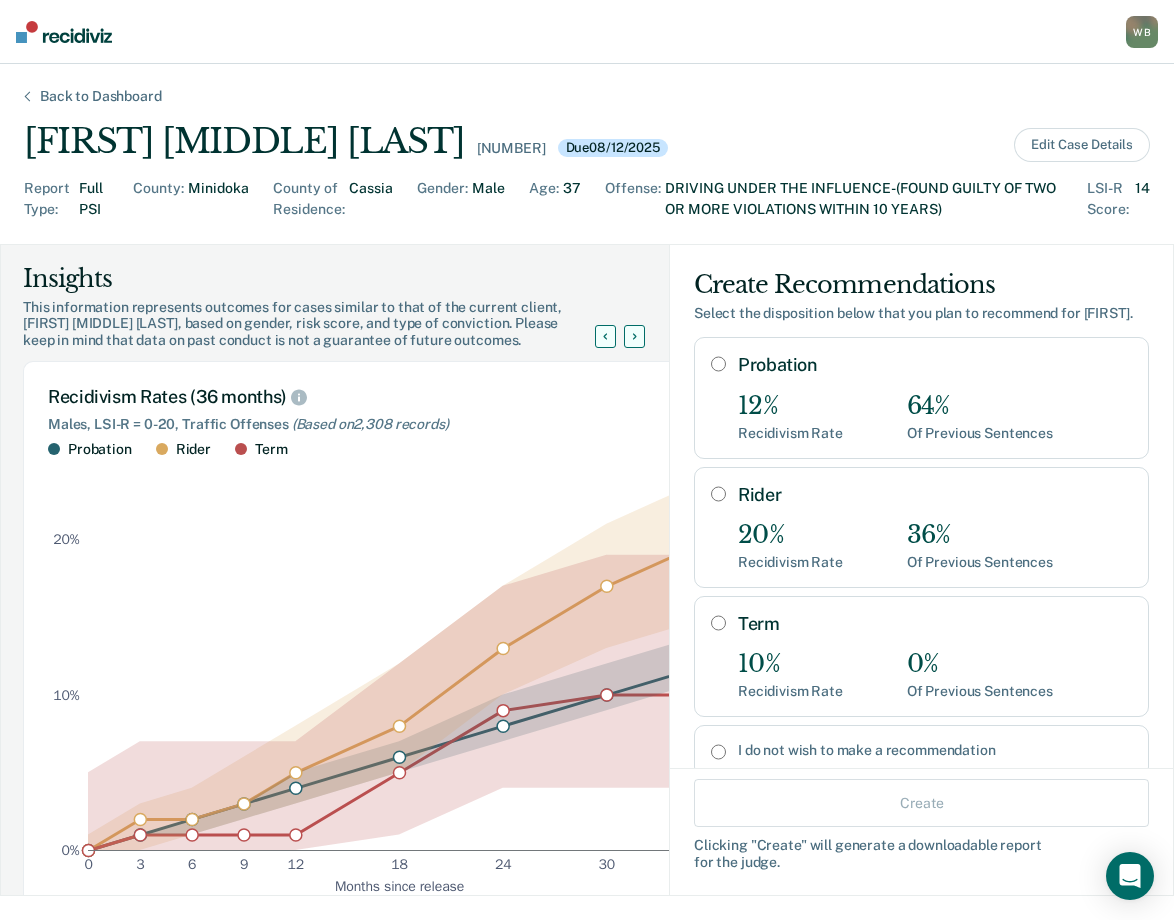 click on "Rider" at bounding box center [718, 494] 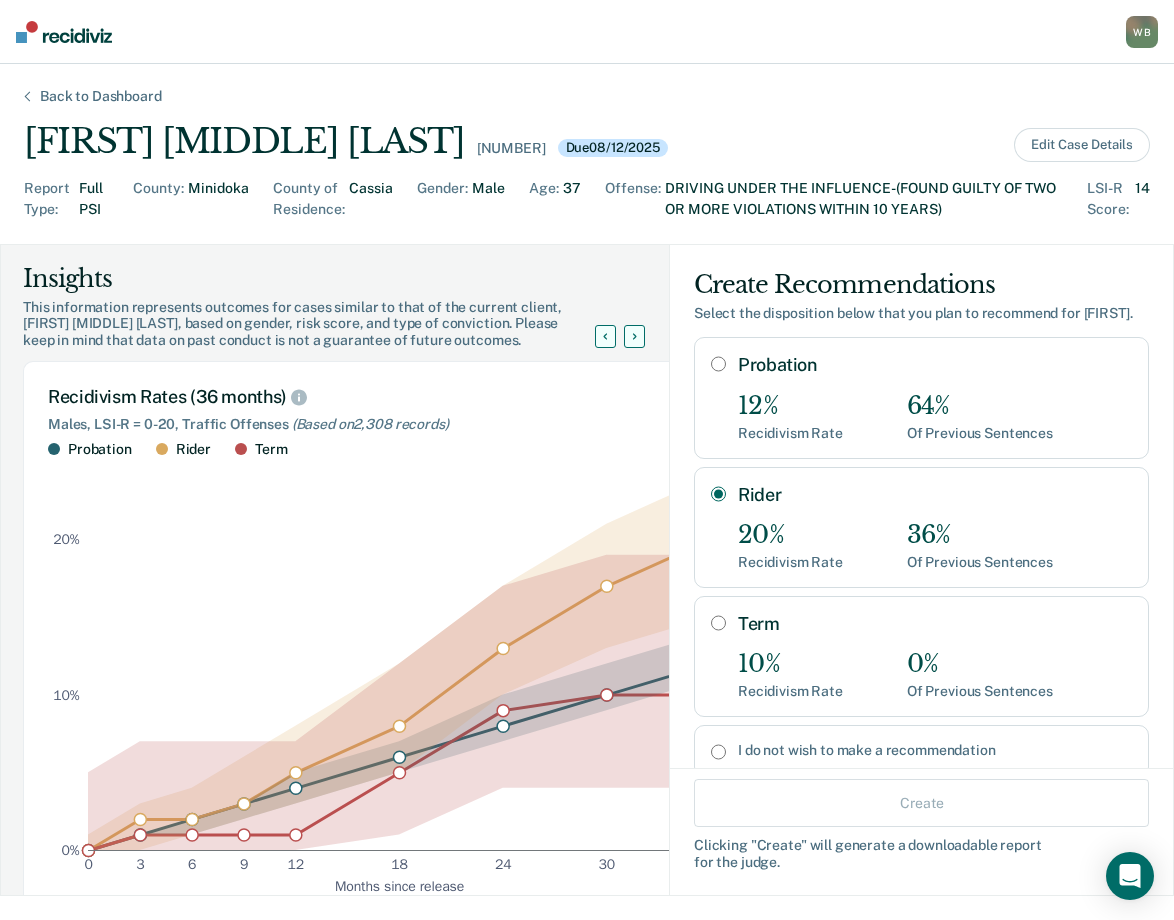 radio on "true" 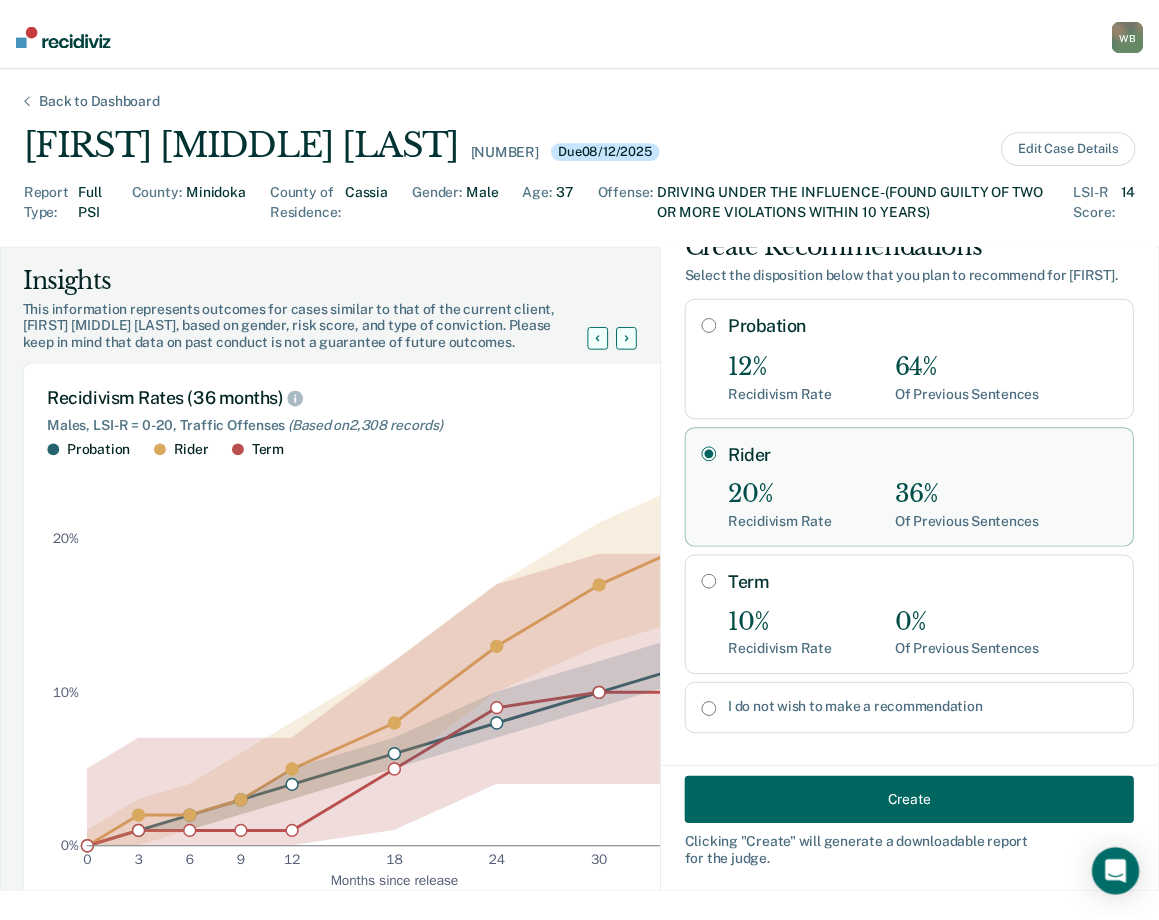 scroll, scrollTop: 75, scrollLeft: 0, axis: vertical 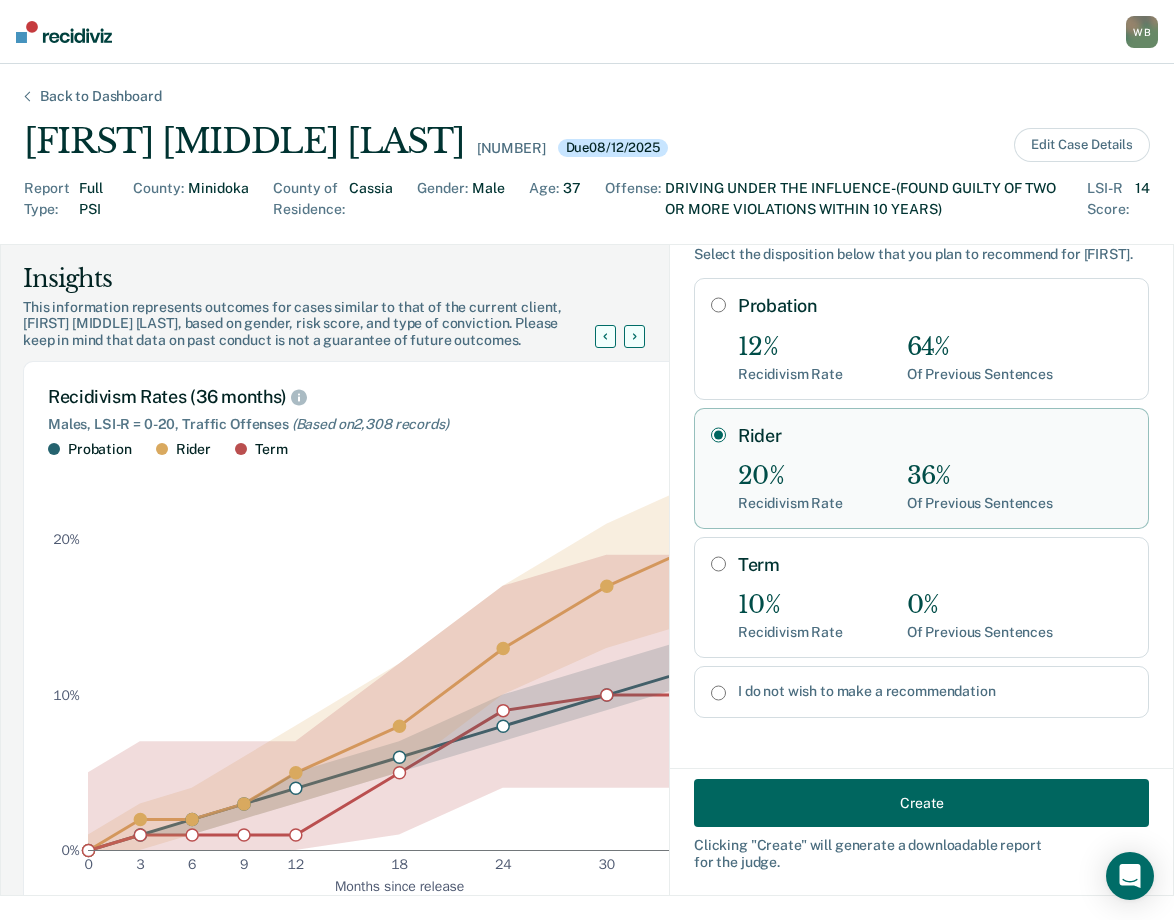 click on "Create" at bounding box center (921, 803) 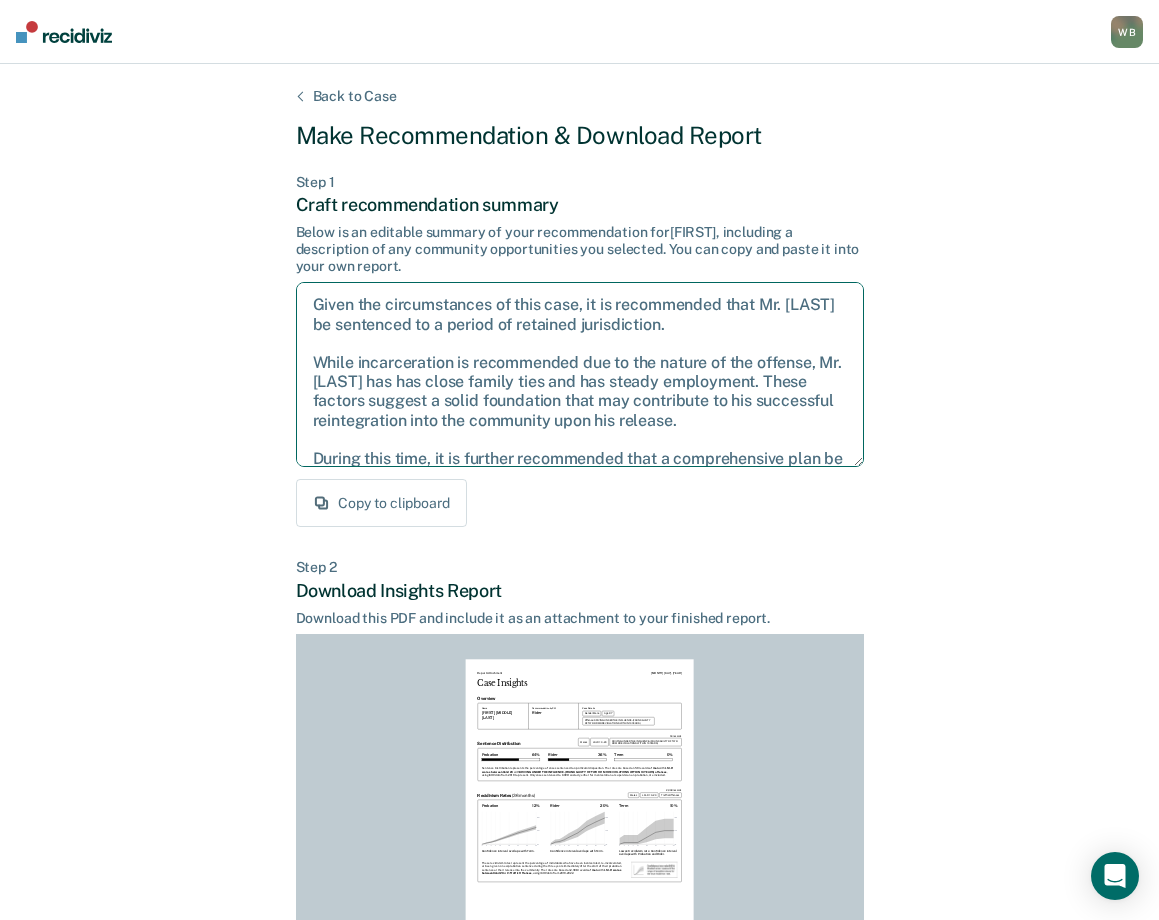 drag, startPoint x: 315, startPoint y: 359, endPoint x: 752, endPoint y: 436, distance: 443.7319 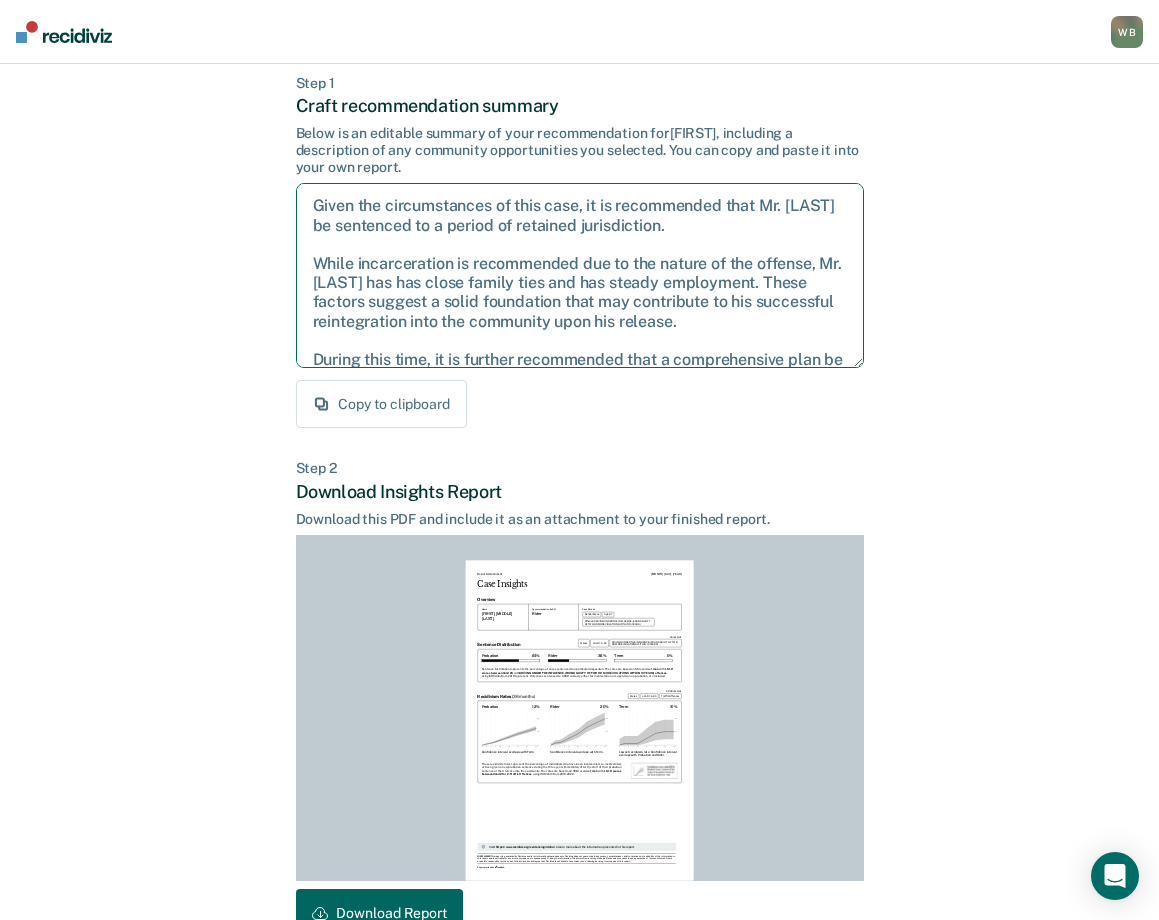 scroll, scrollTop: 220, scrollLeft: 0, axis: vertical 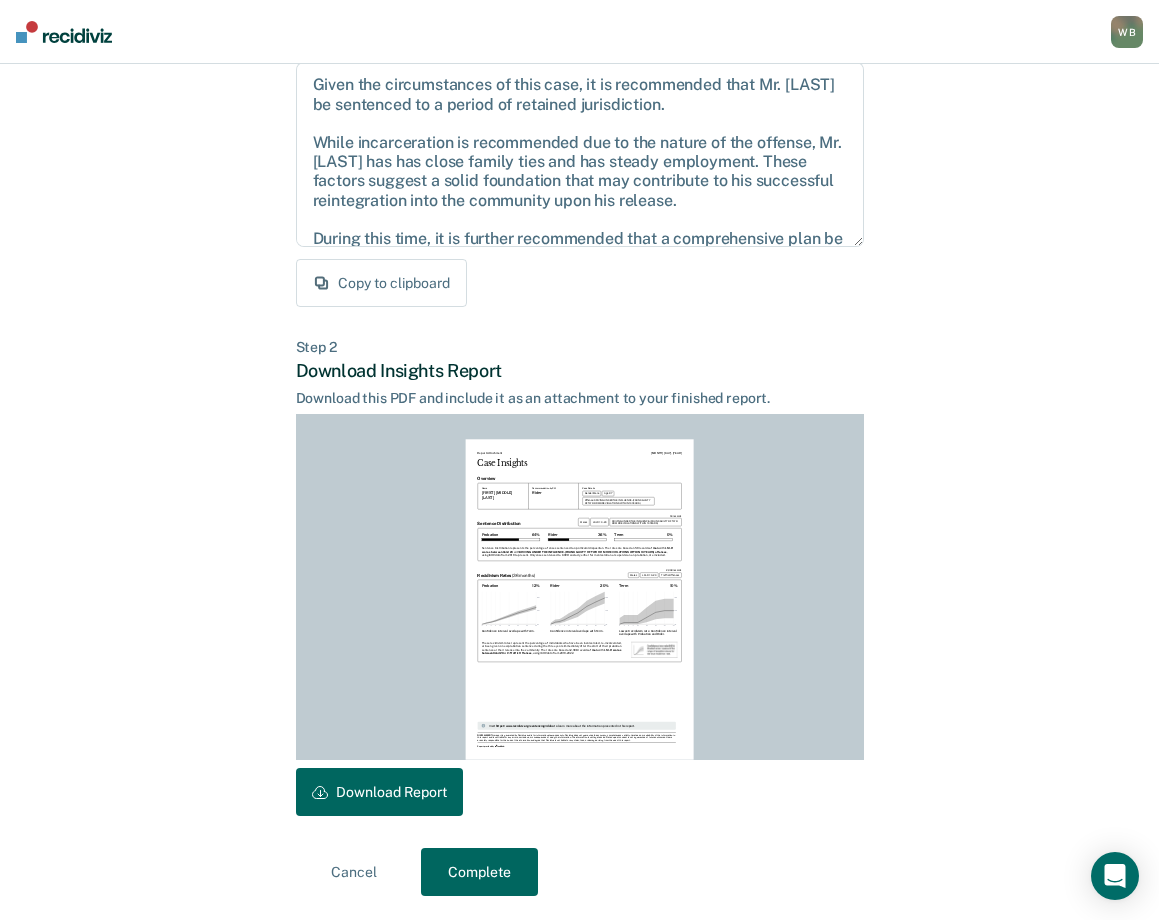 drag, startPoint x: 387, startPoint y: 801, endPoint x: 766, endPoint y: 208, distance: 703.76843 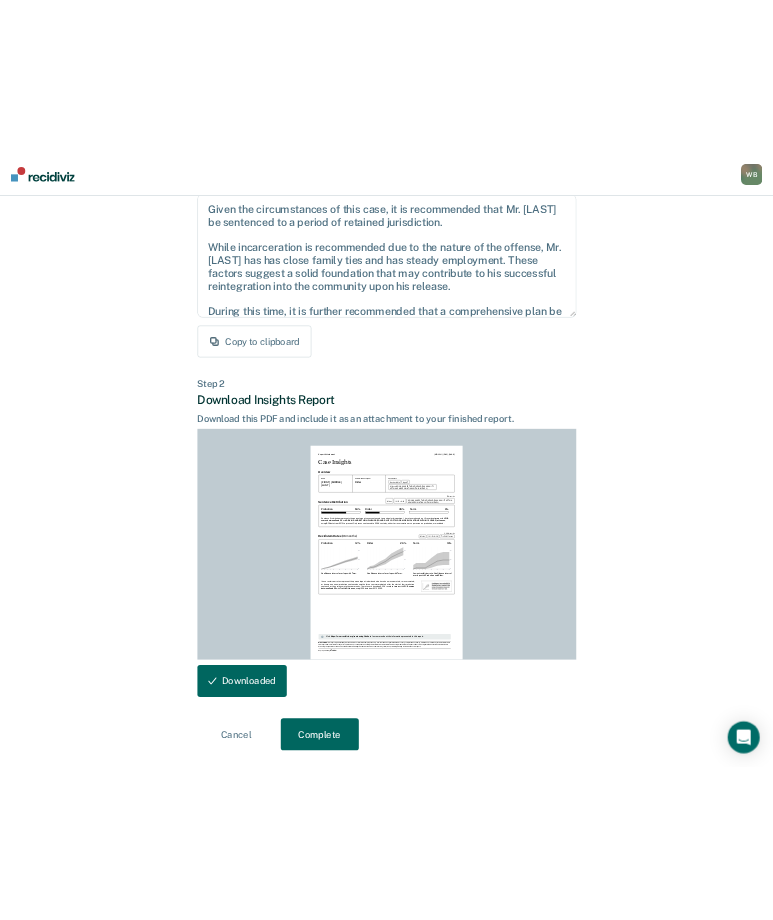 scroll, scrollTop: 0, scrollLeft: 0, axis: both 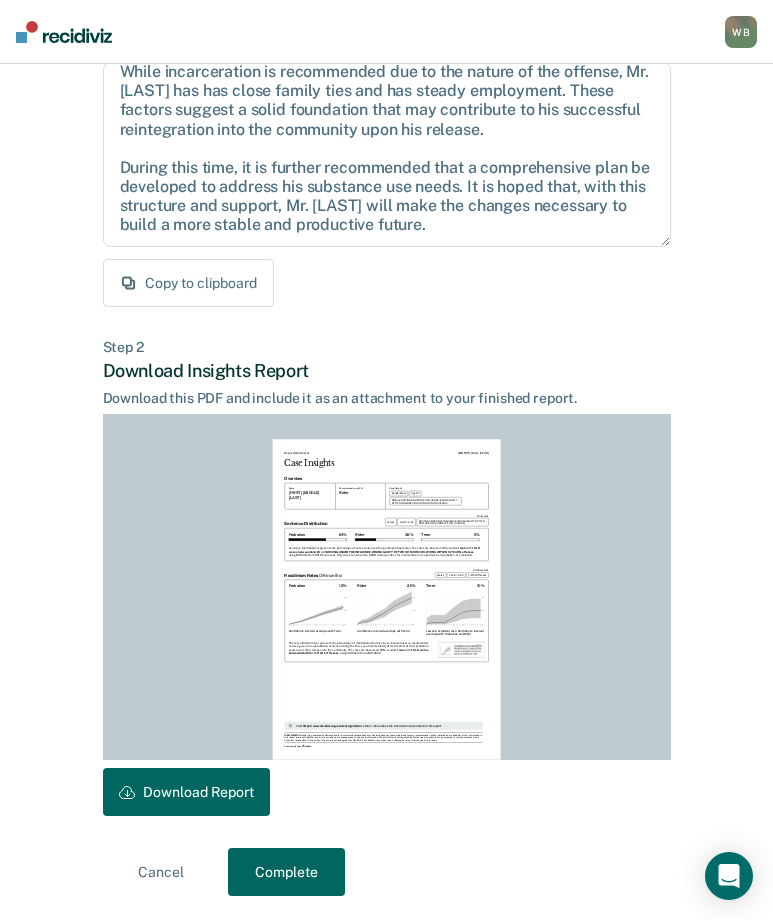 click on "Complete" at bounding box center [286, 872] 